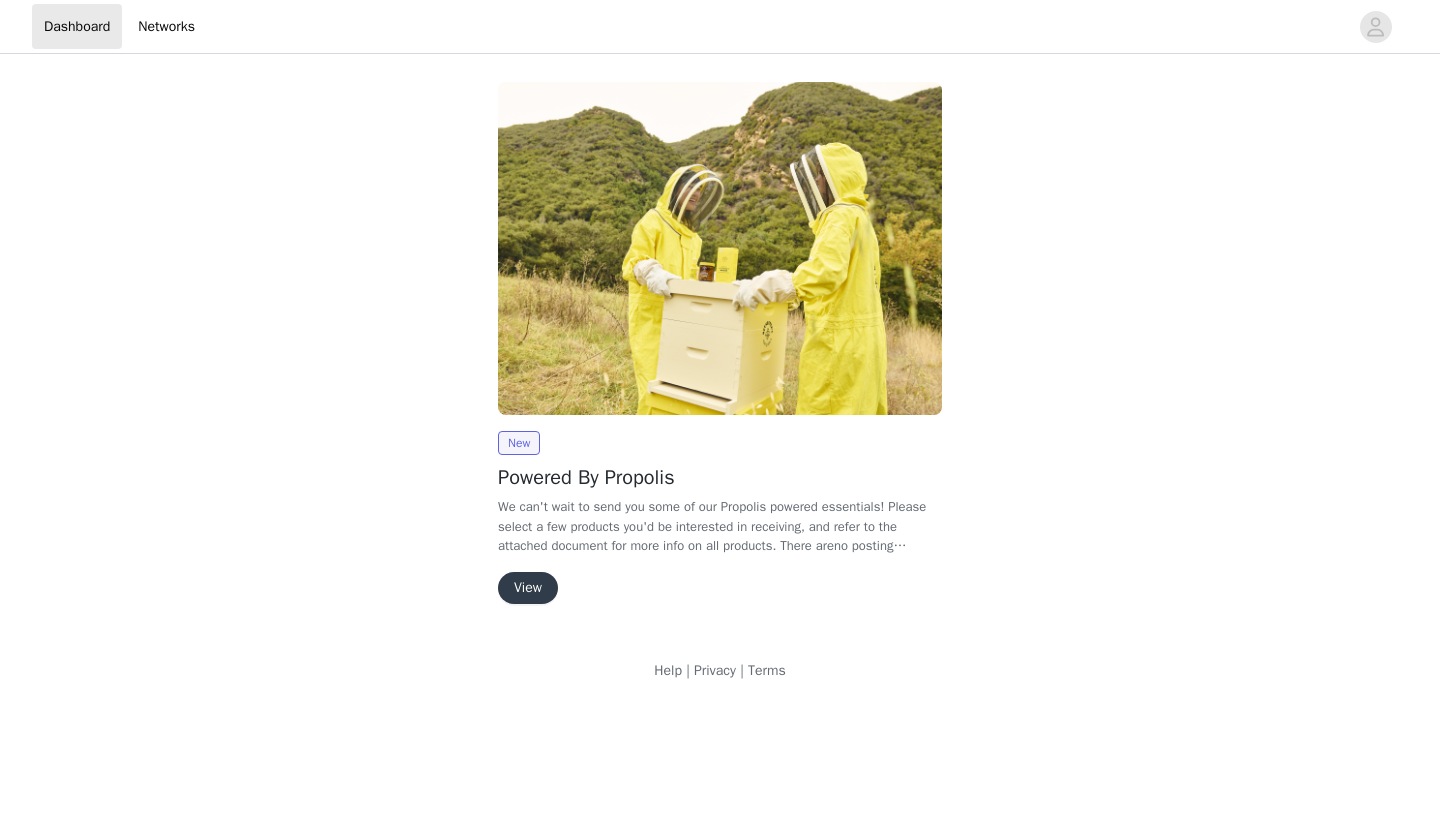 scroll, scrollTop: 0, scrollLeft: 0, axis: both 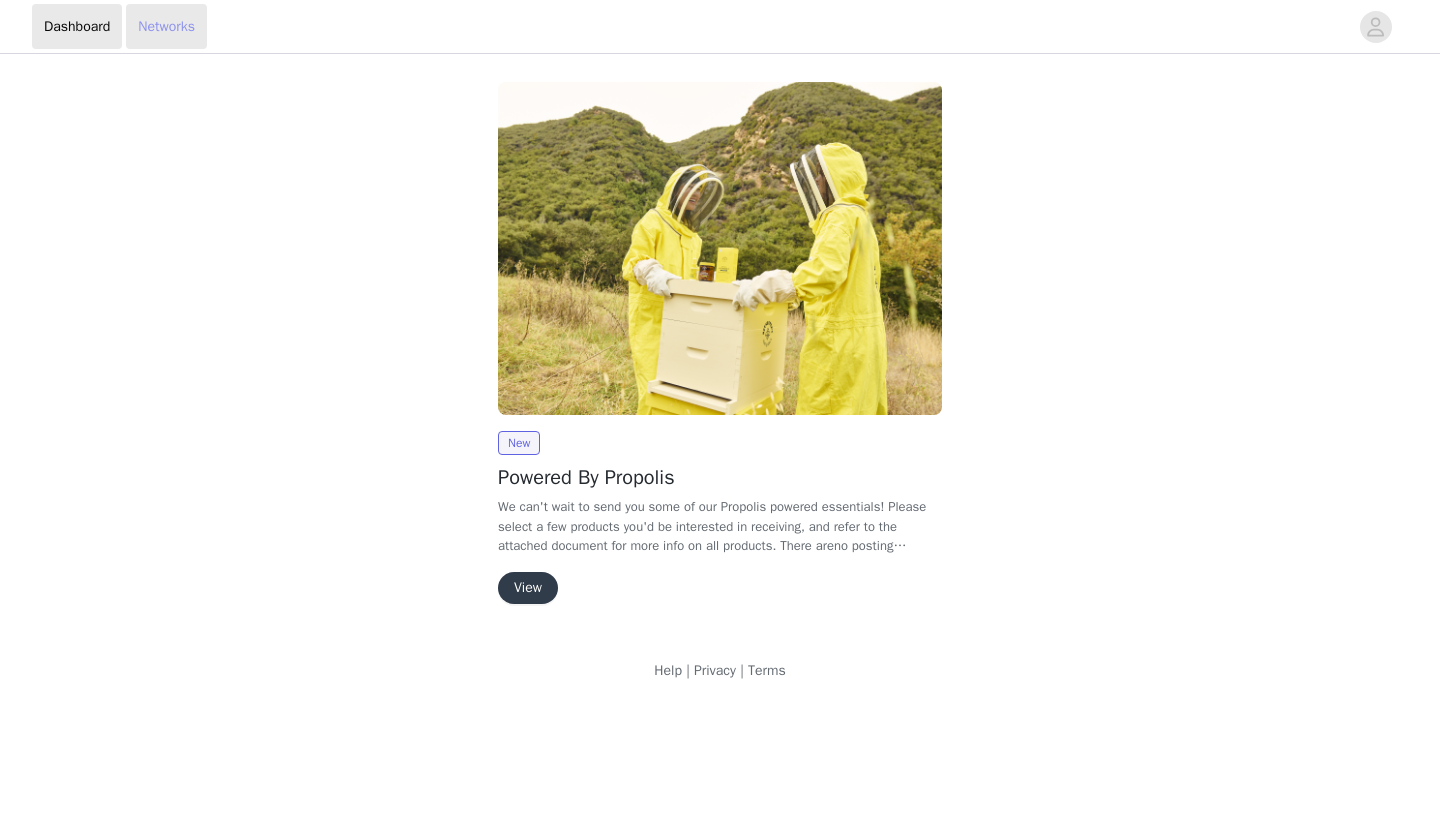 click on "Networks" at bounding box center [166, 26] 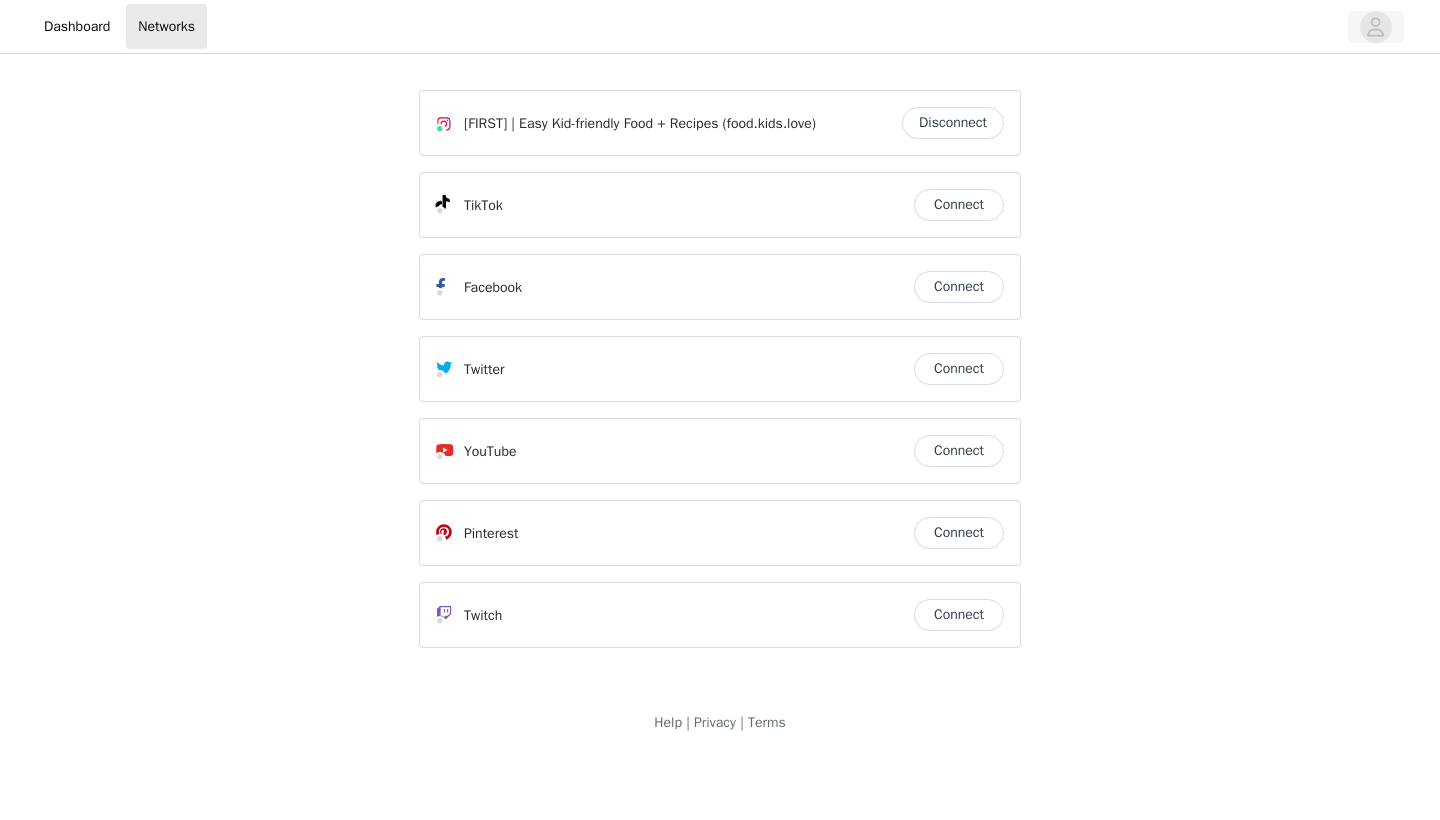 click 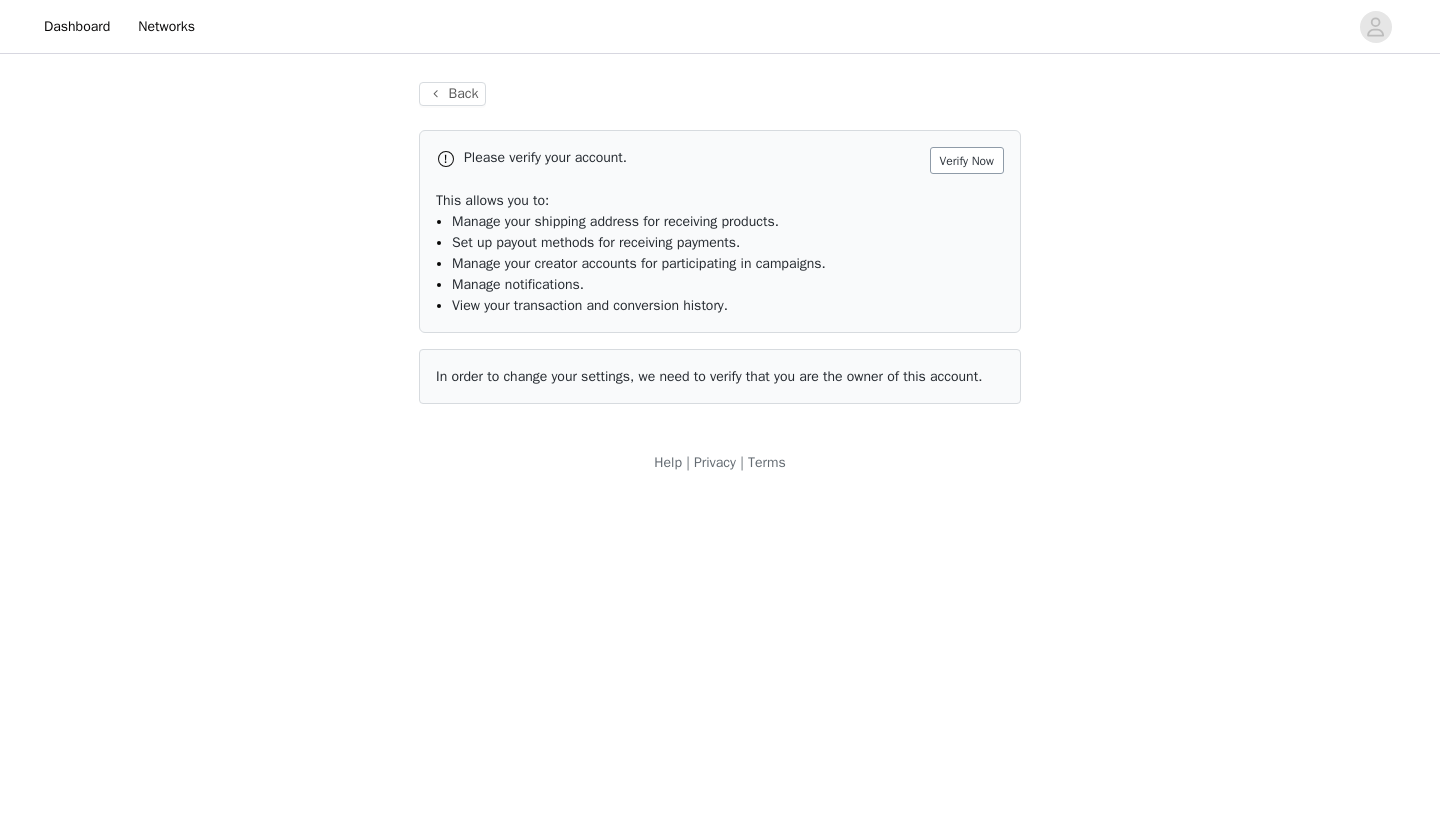 click on "Verify Now" at bounding box center (967, 160) 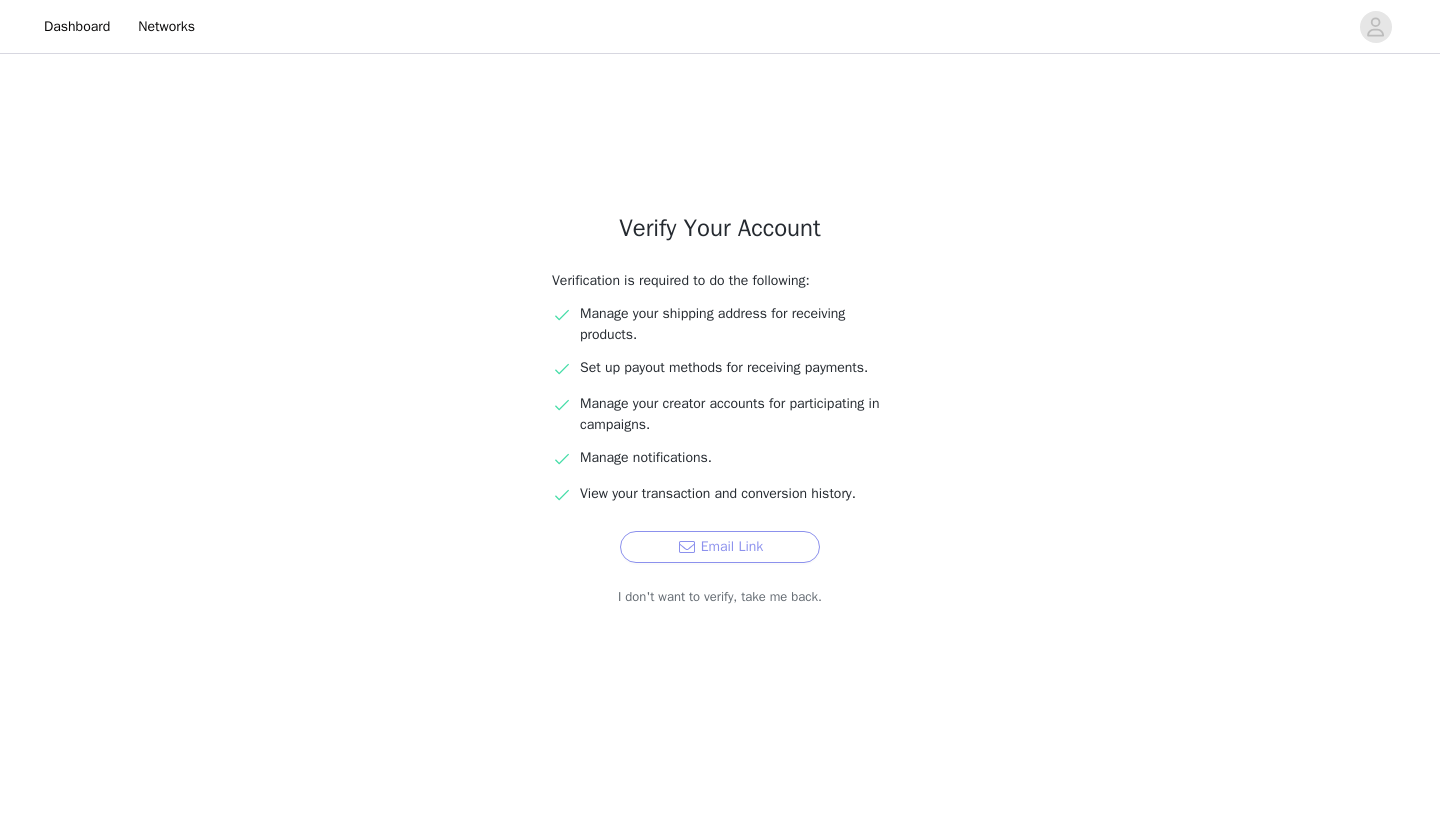 click on "Email Link" at bounding box center (720, 547) 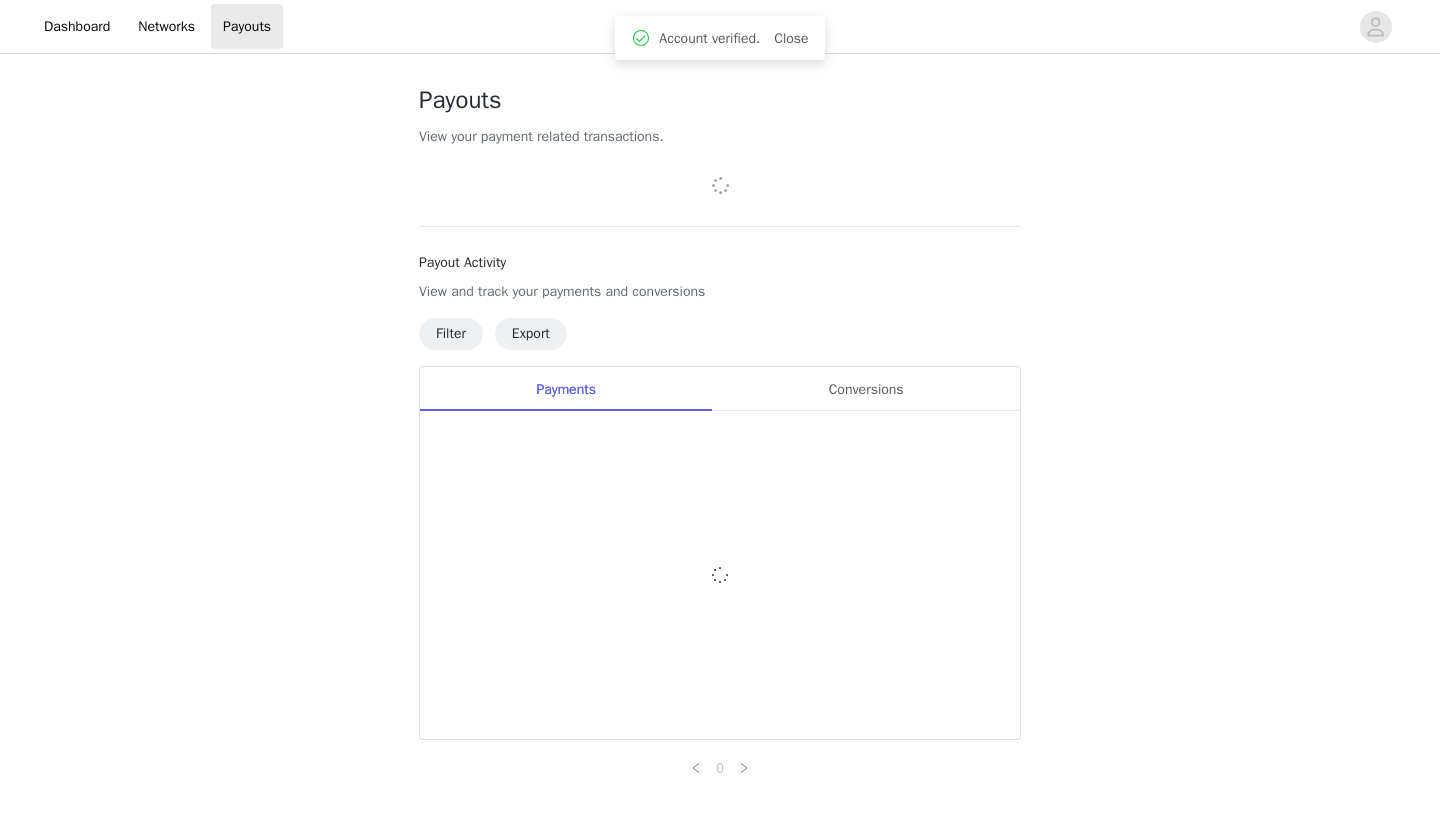 scroll, scrollTop: 0, scrollLeft: 0, axis: both 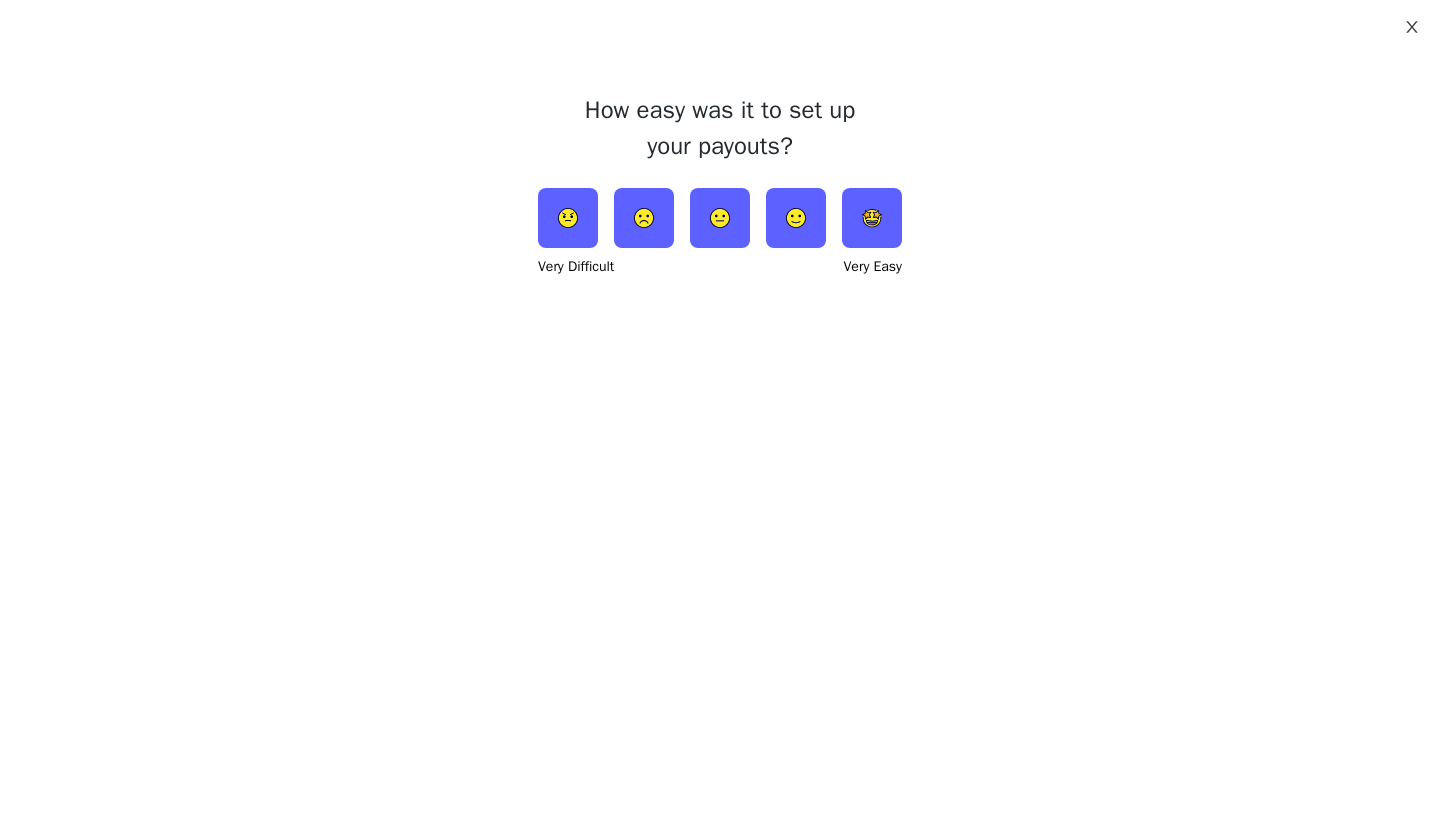 click 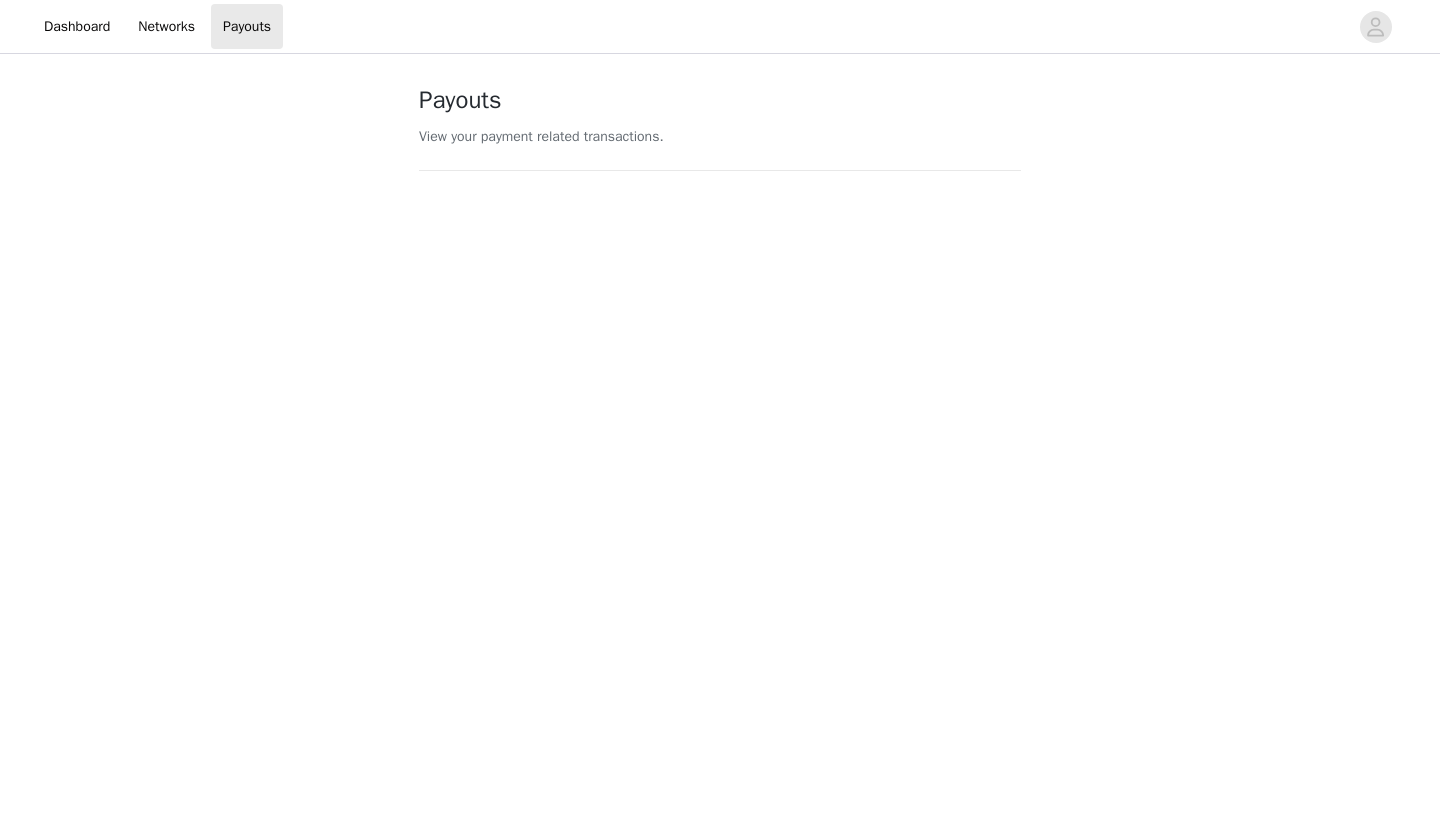 scroll, scrollTop: 0, scrollLeft: 0, axis: both 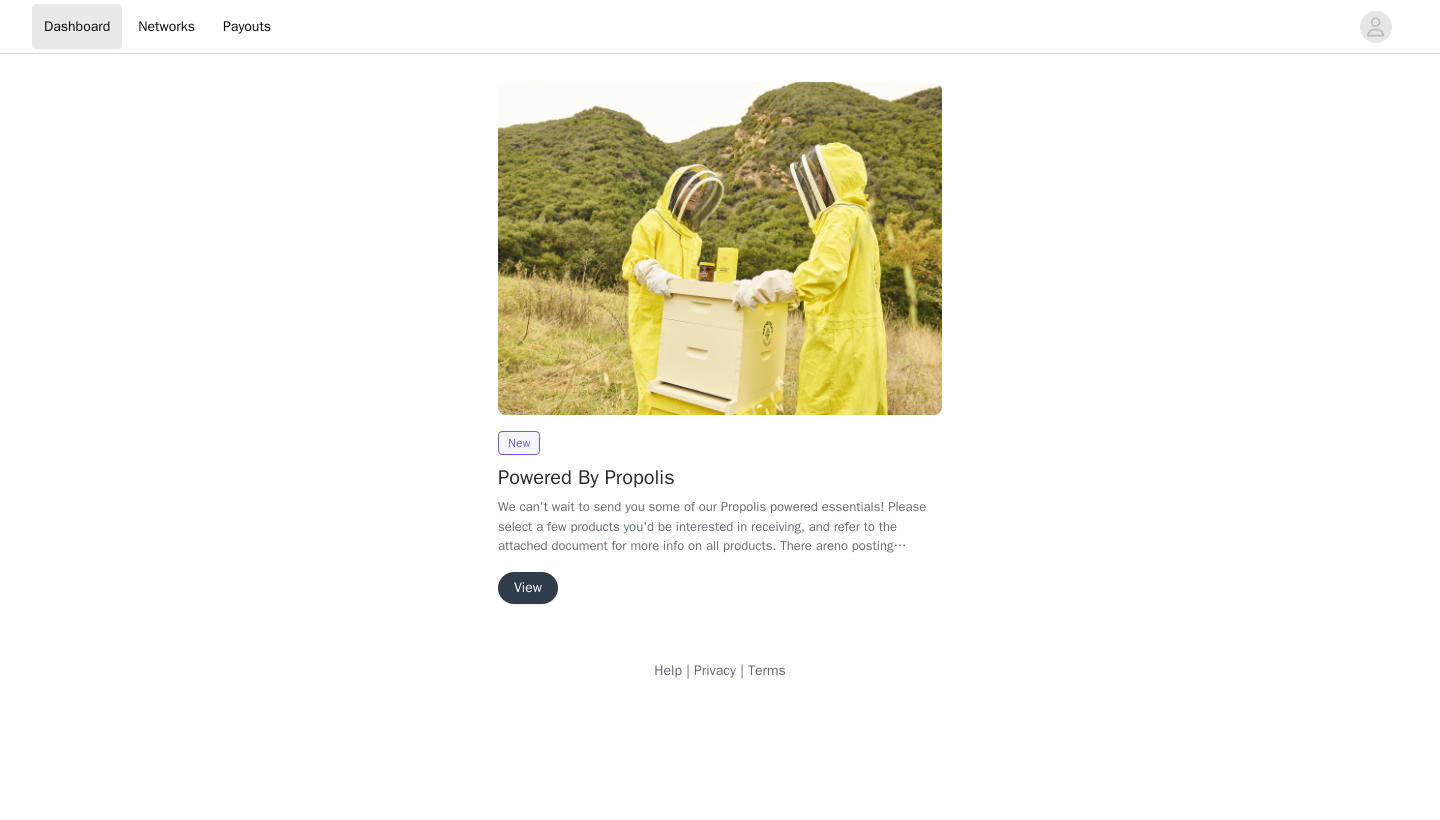 click on "View" at bounding box center (528, 588) 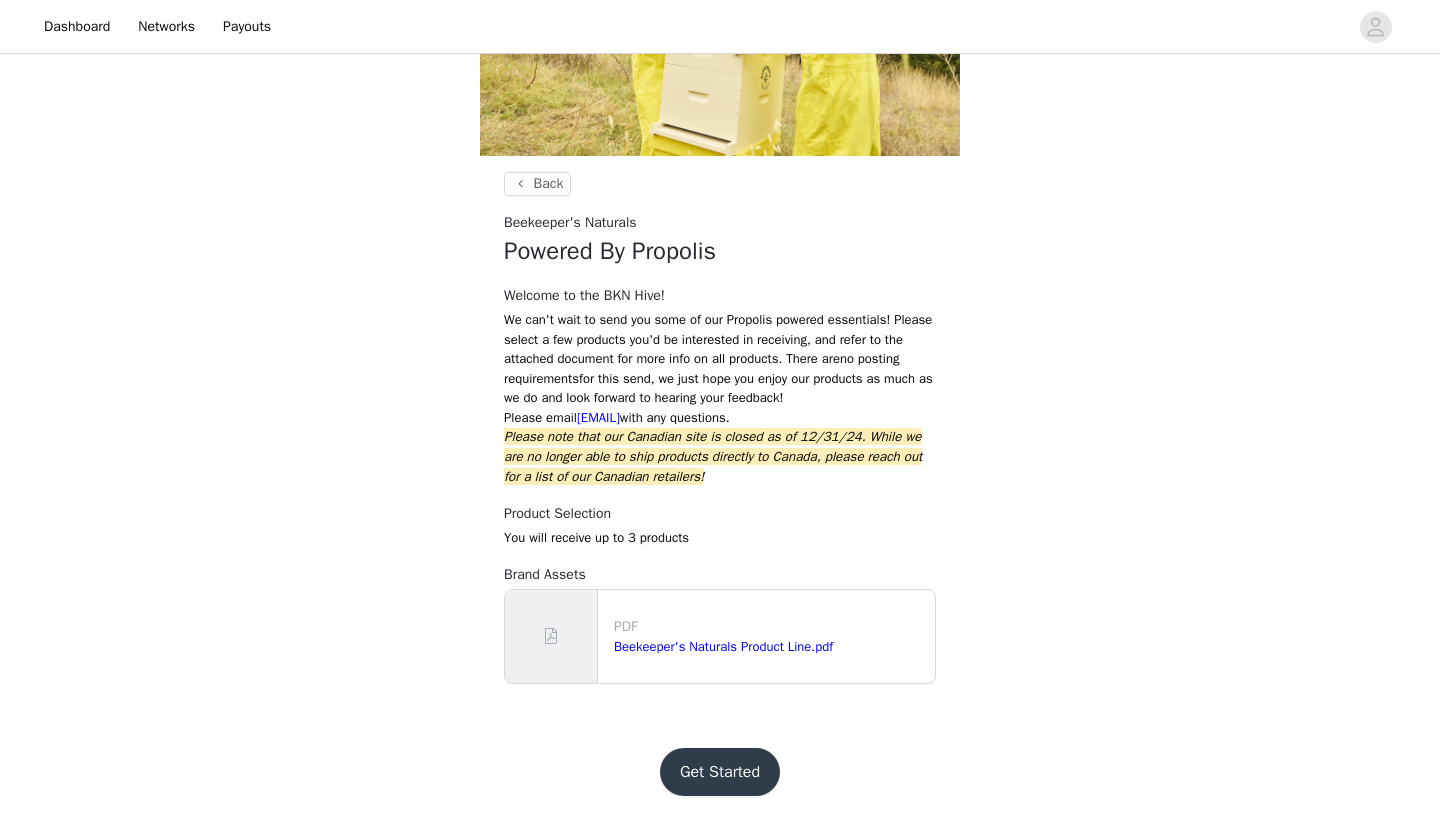 scroll, scrollTop: 234, scrollLeft: 0, axis: vertical 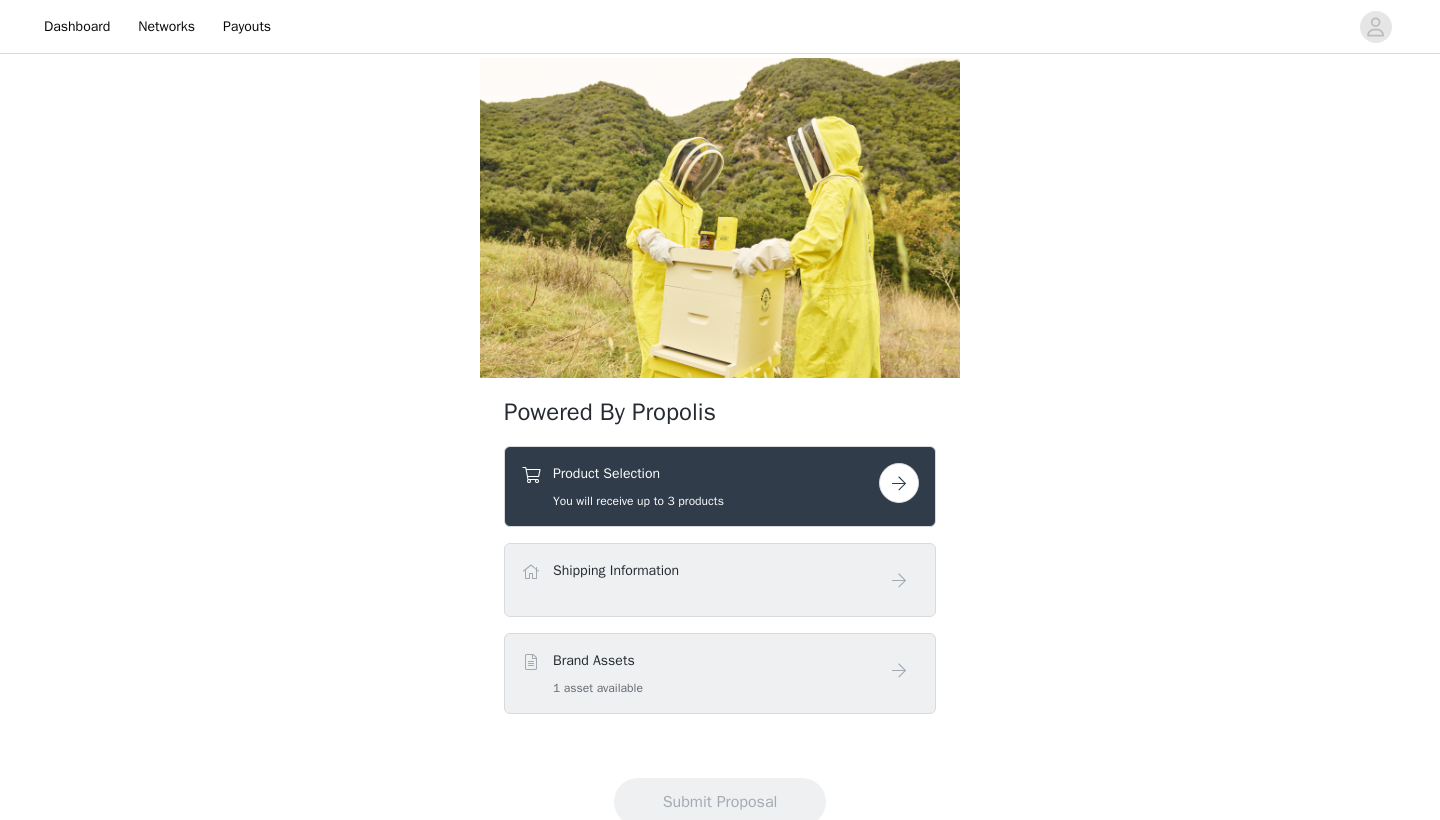 click at bounding box center [899, 483] 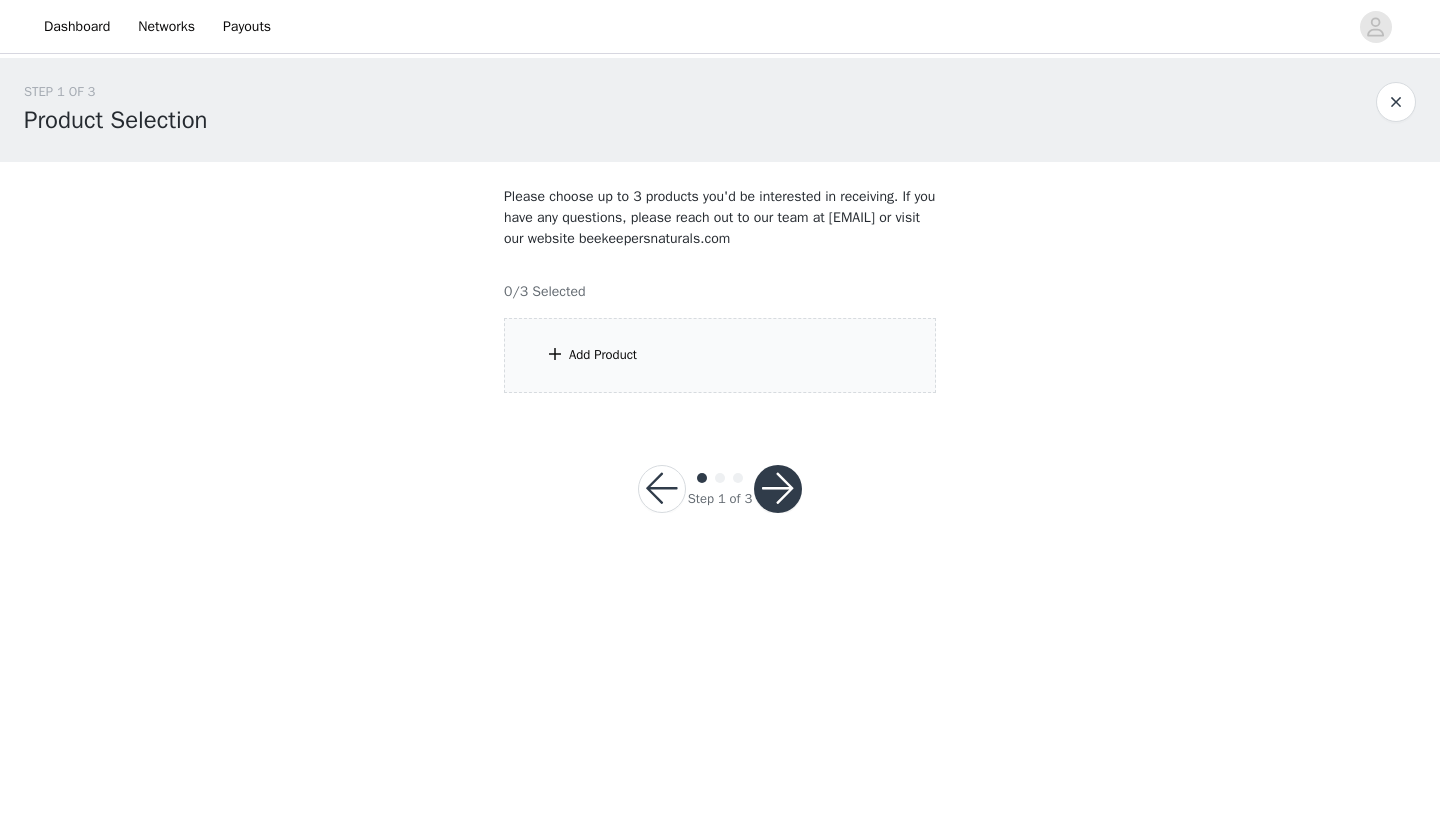click on "Add Product" at bounding box center [720, 355] 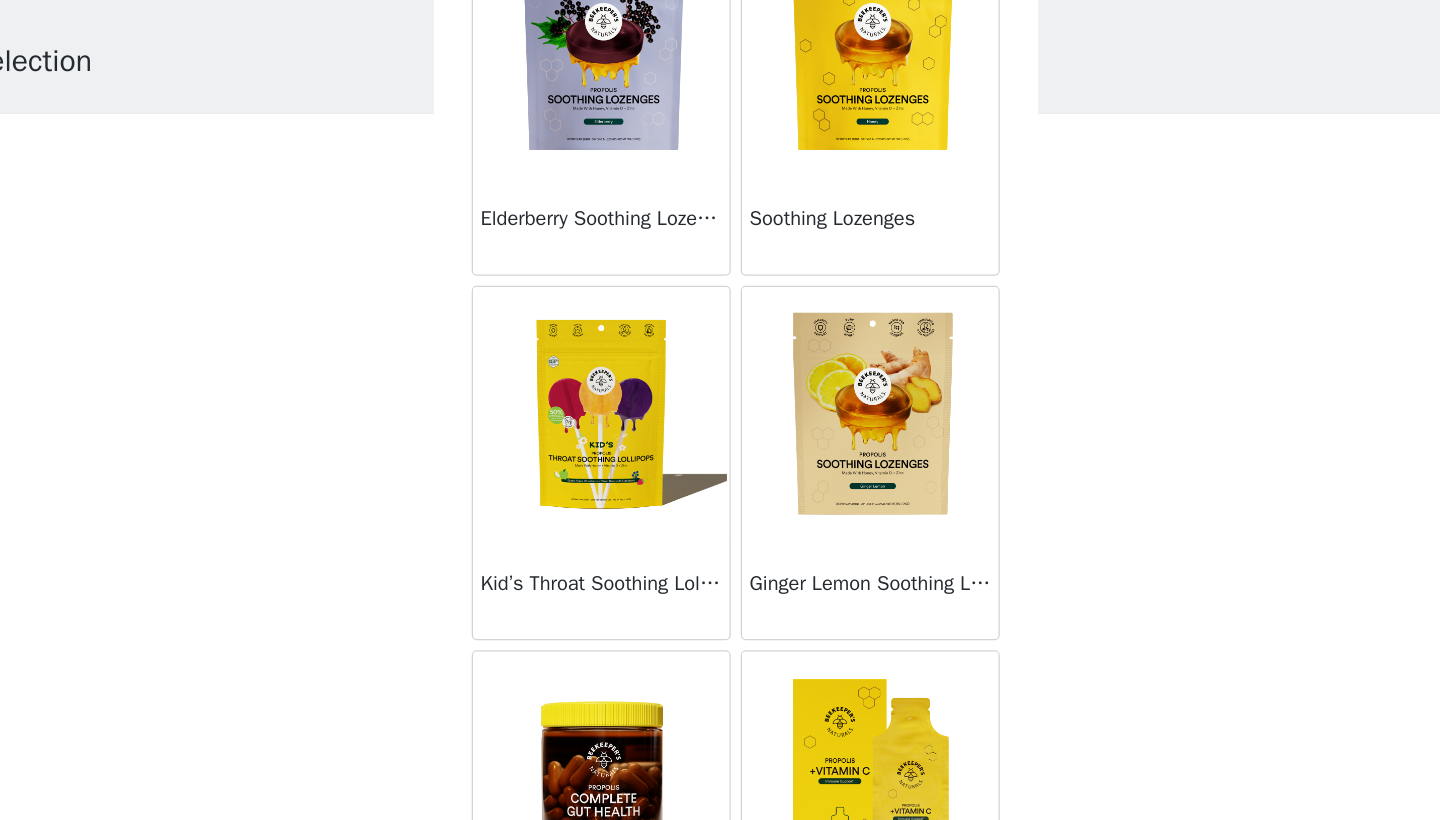 scroll, scrollTop: 1261, scrollLeft: 0, axis: vertical 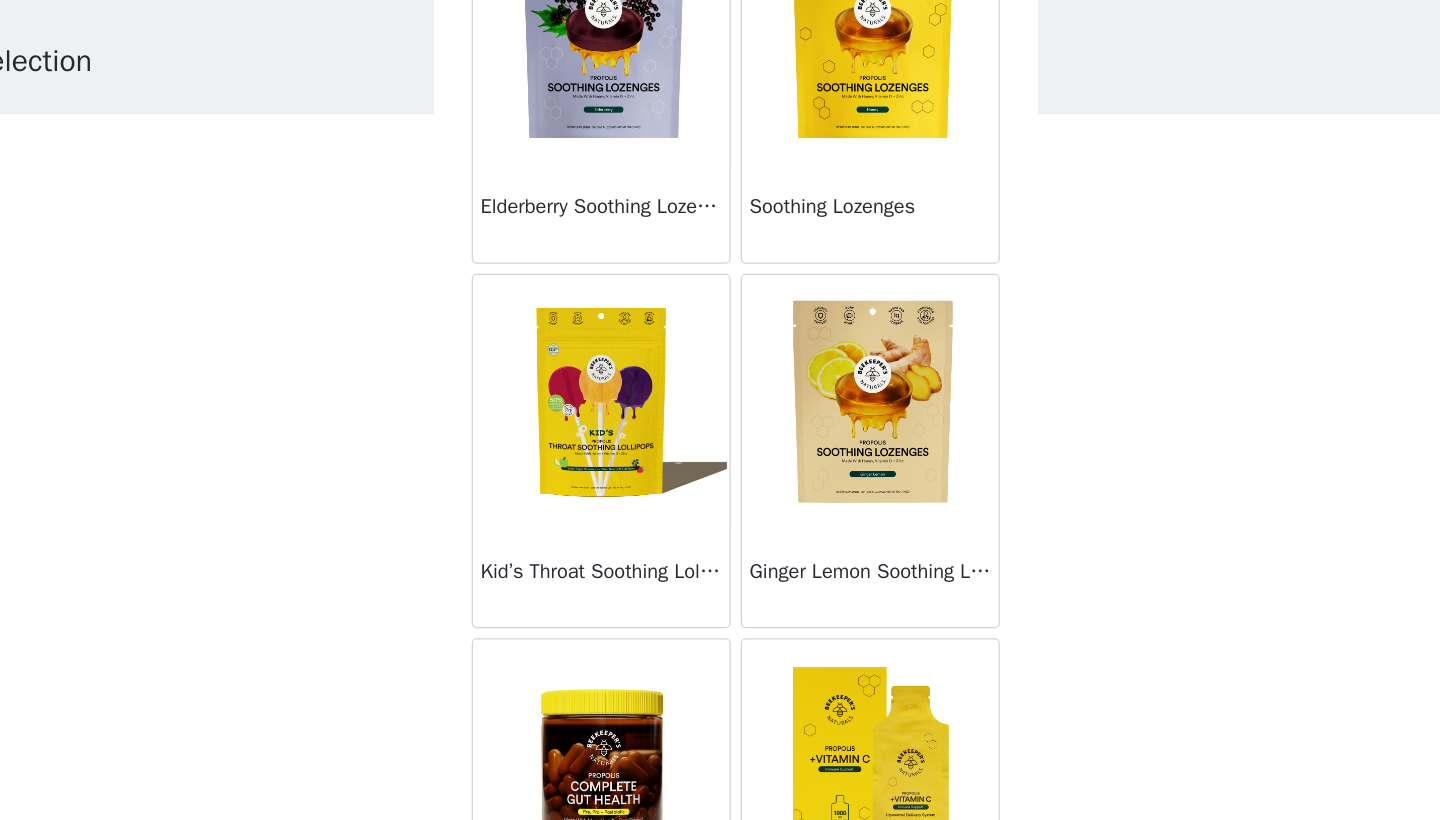 click at bounding box center [613, 390] 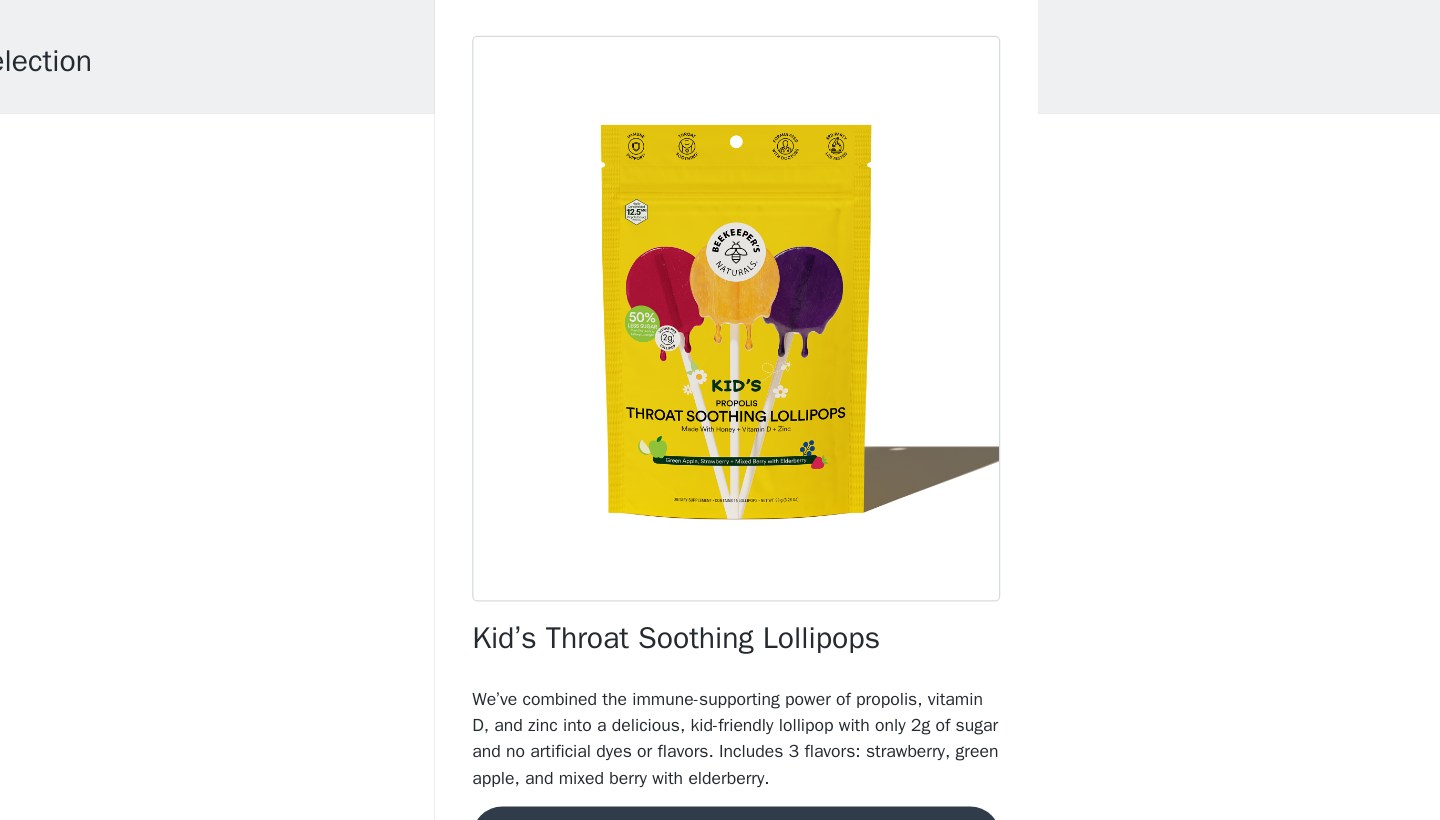 scroll, scrollTop: 0, scrollLeft: 0, axis: both 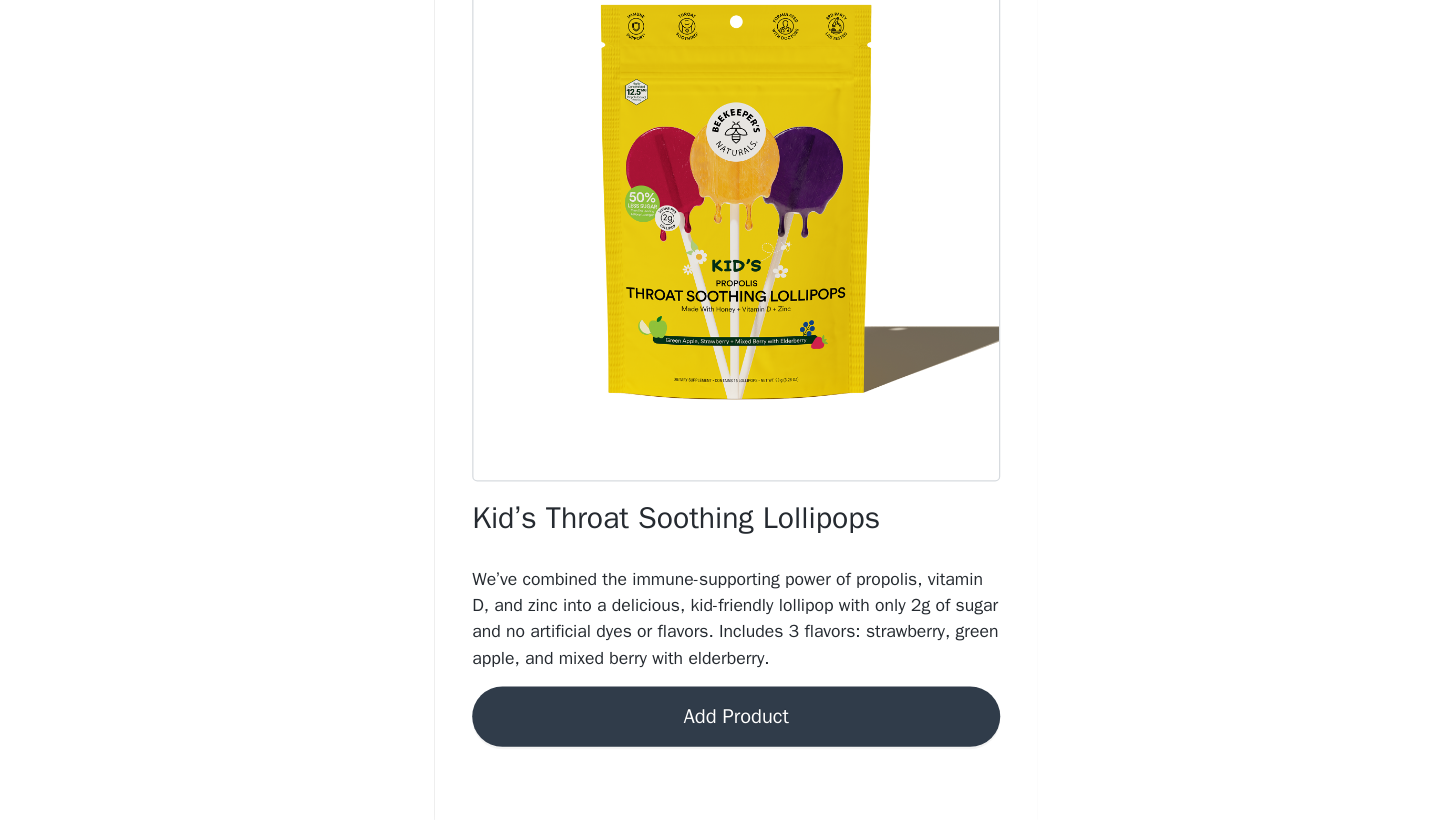 click on "Add Product" at bounding box center [720, 737] 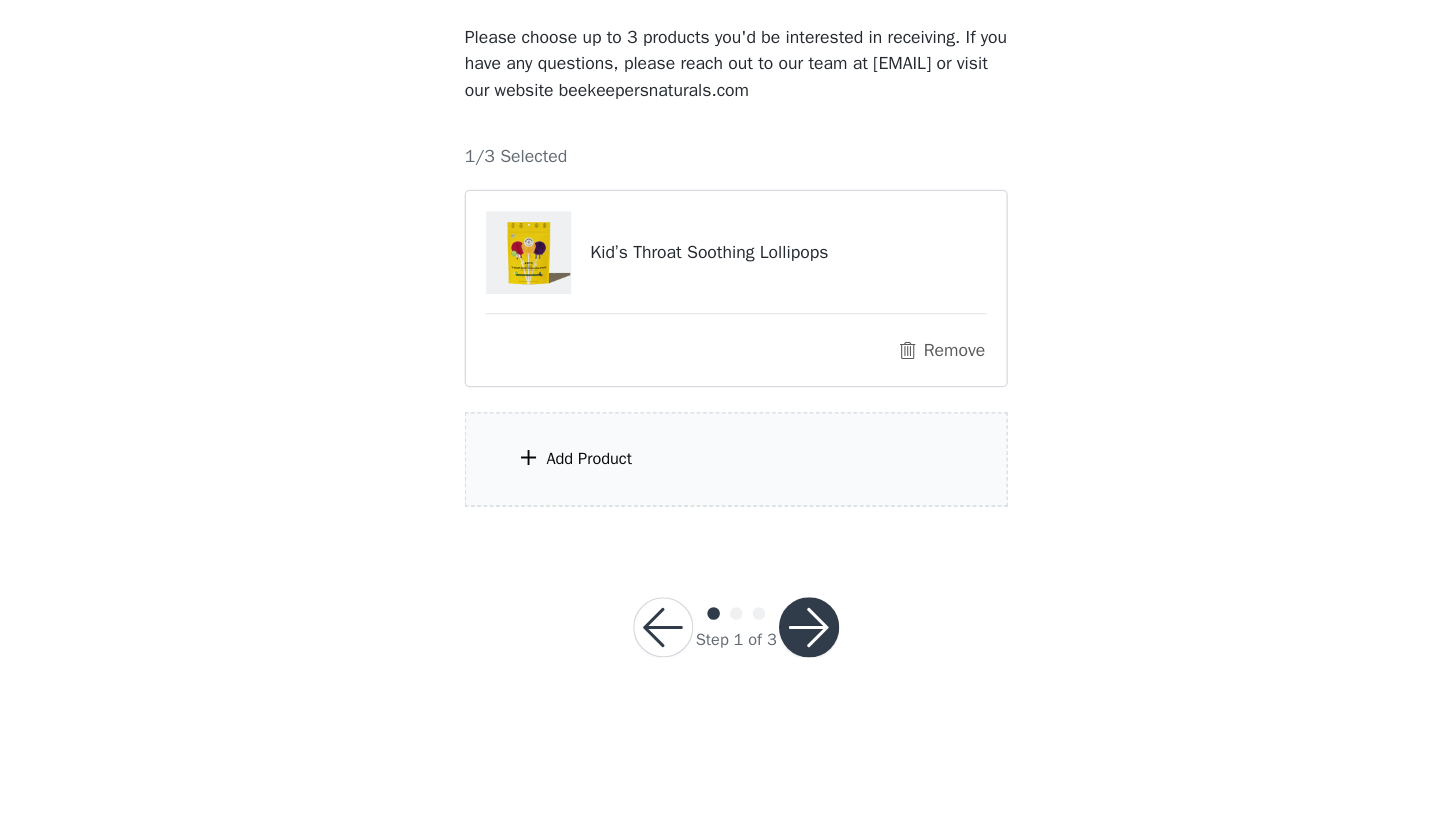 click at bounding box center [555, 531] 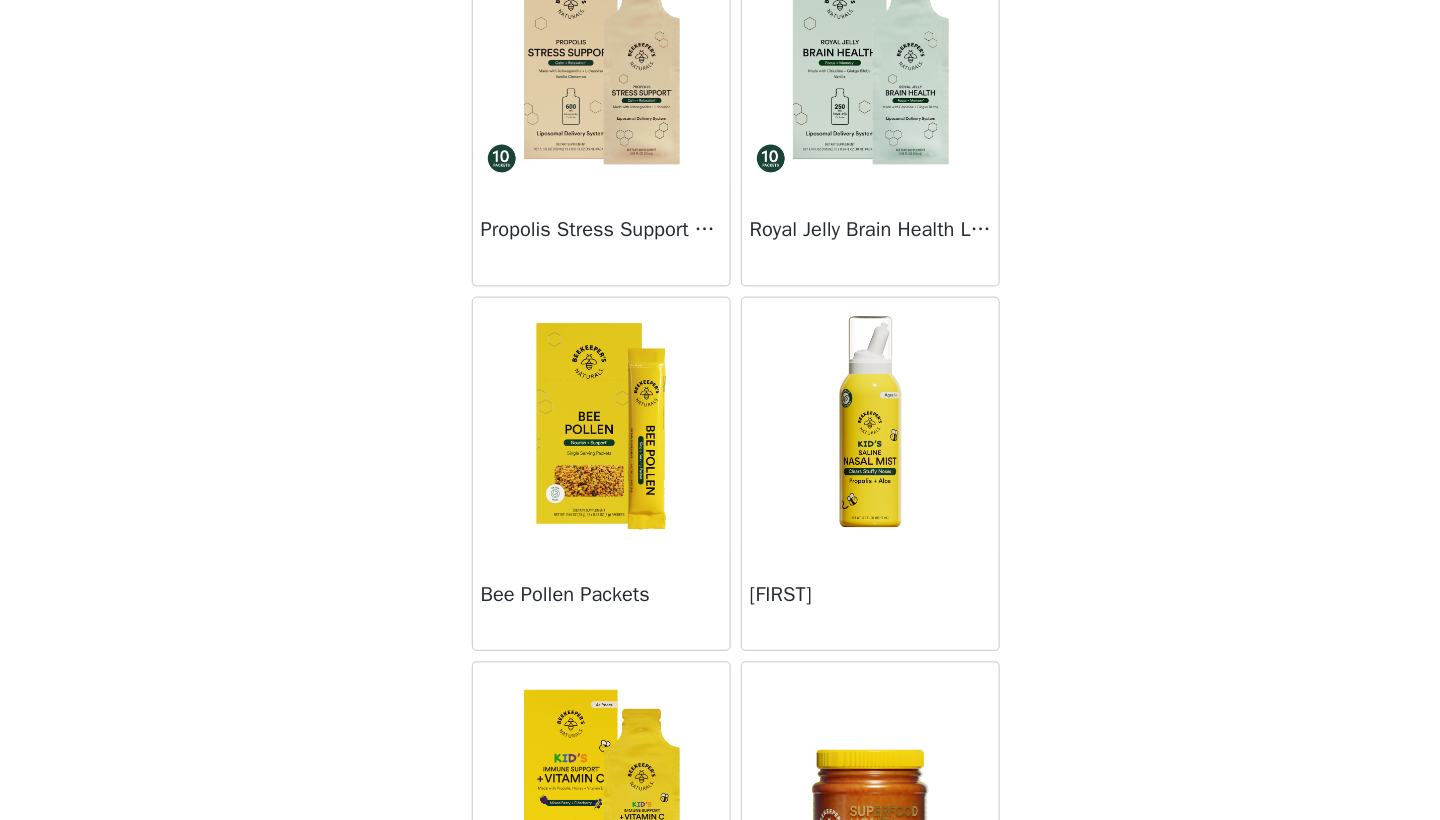 scroll, scrollTop: 2023, scrollLeft: 0, axis: vertical 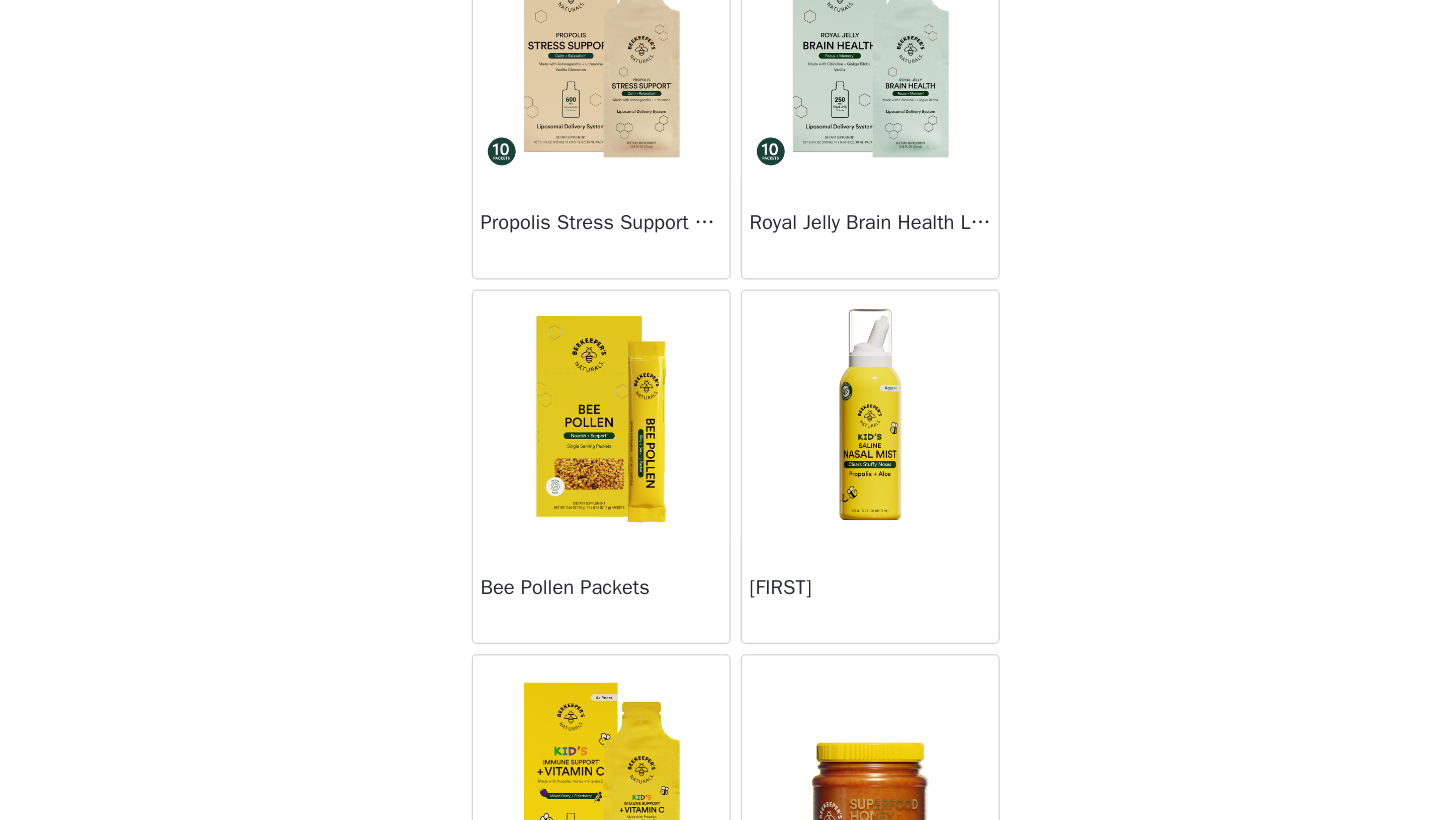 click at bounding box center (827, 498) 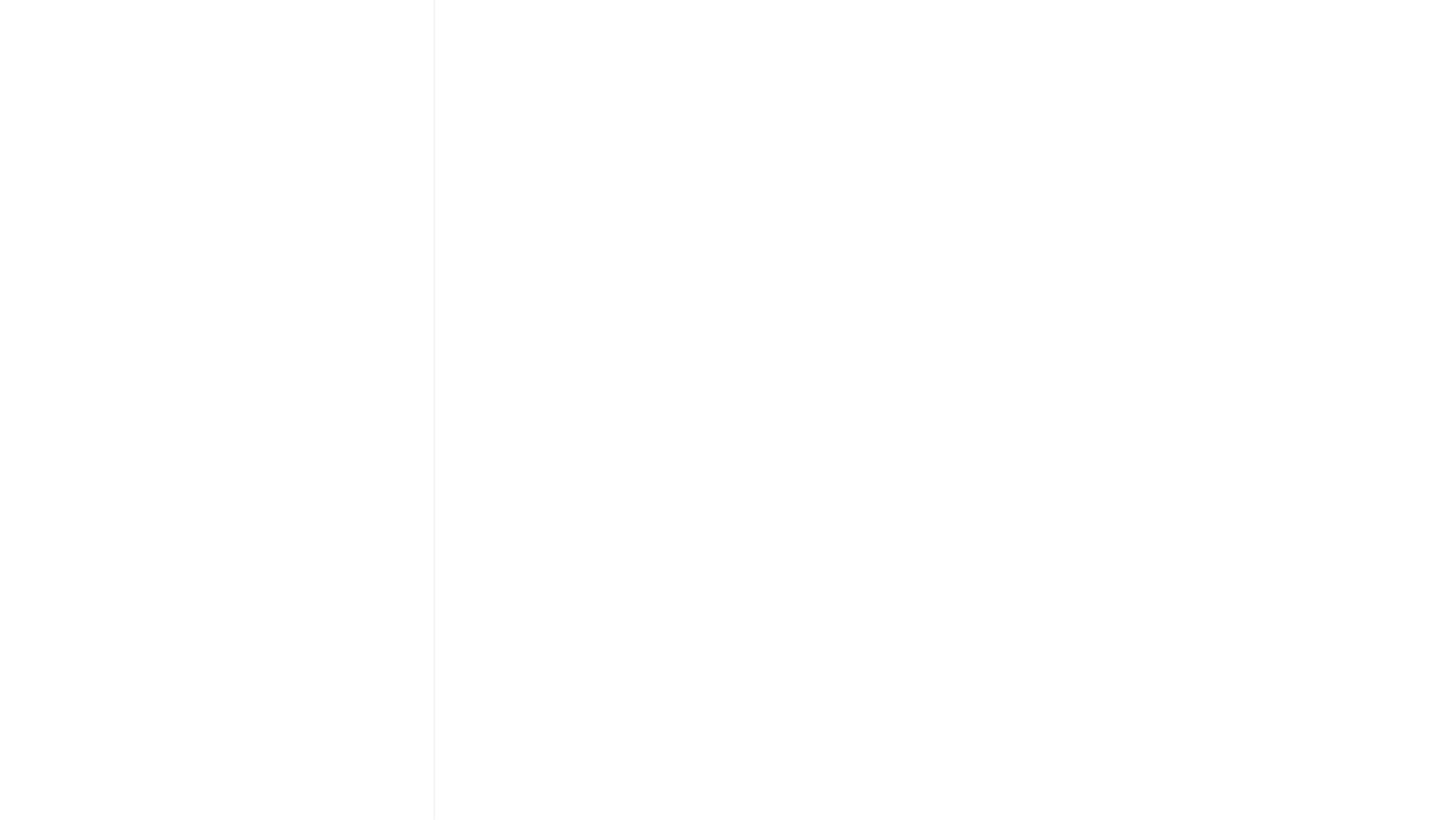 scroll, scrollTop: 0, scrollLeft: 0, axis: both 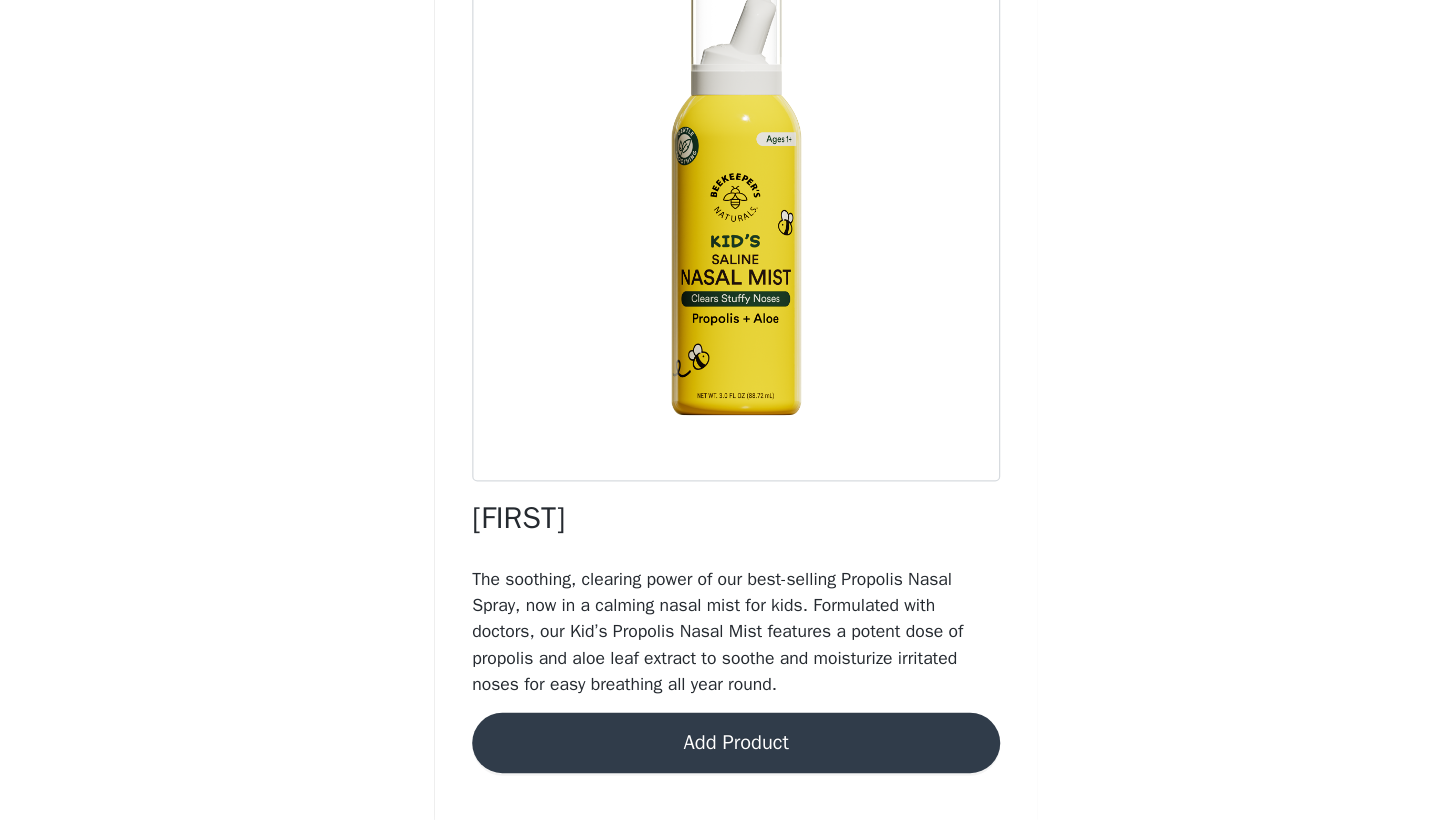 click on "Add Product" at bounding box center (720, 758) 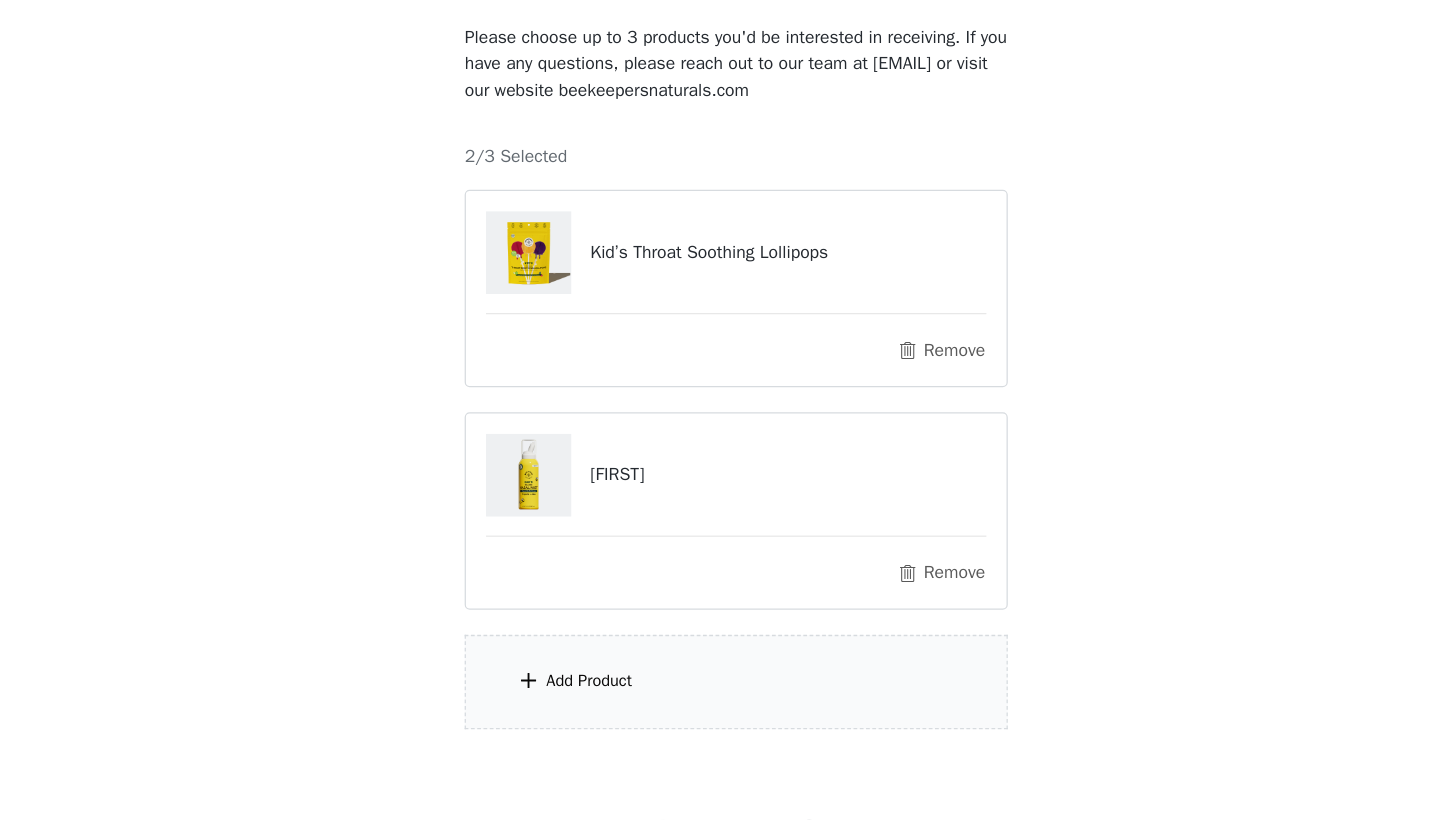 click on "Add Product" at bounding box center (603, 709) 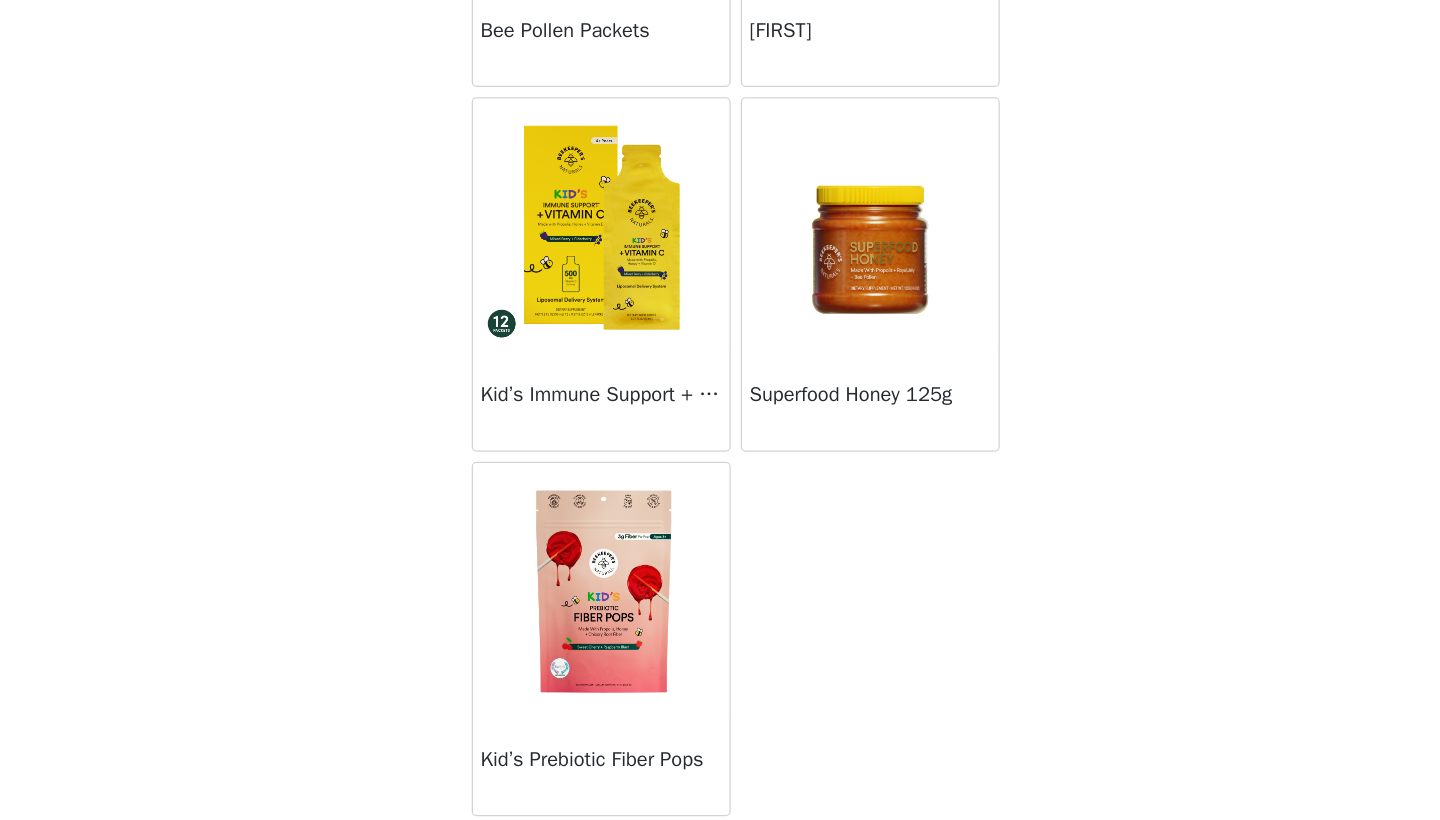 scroll, scrollTop: 2466, scrollLeft: 0, axis: vertical 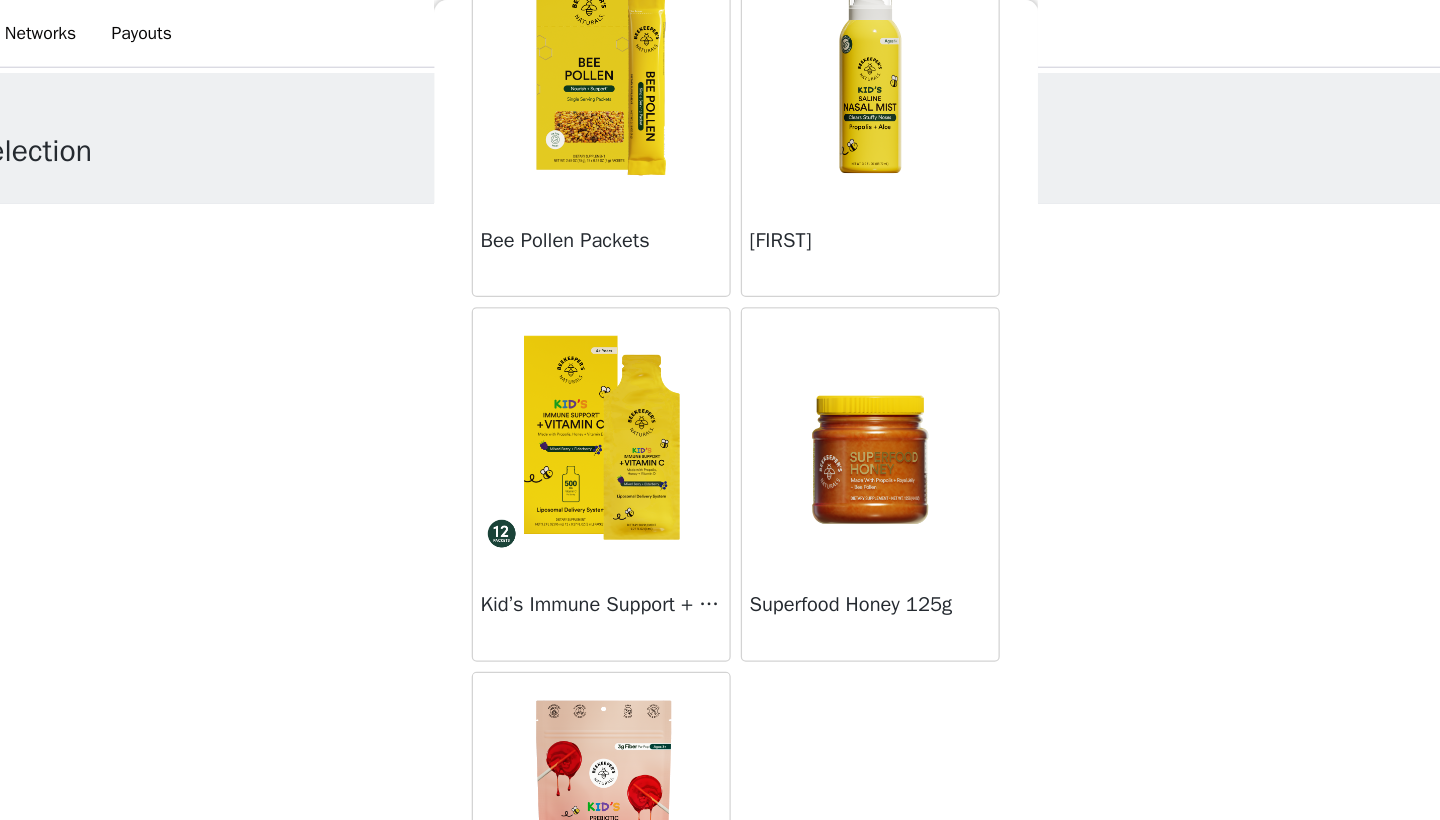 click at bounding box center [827, 345] 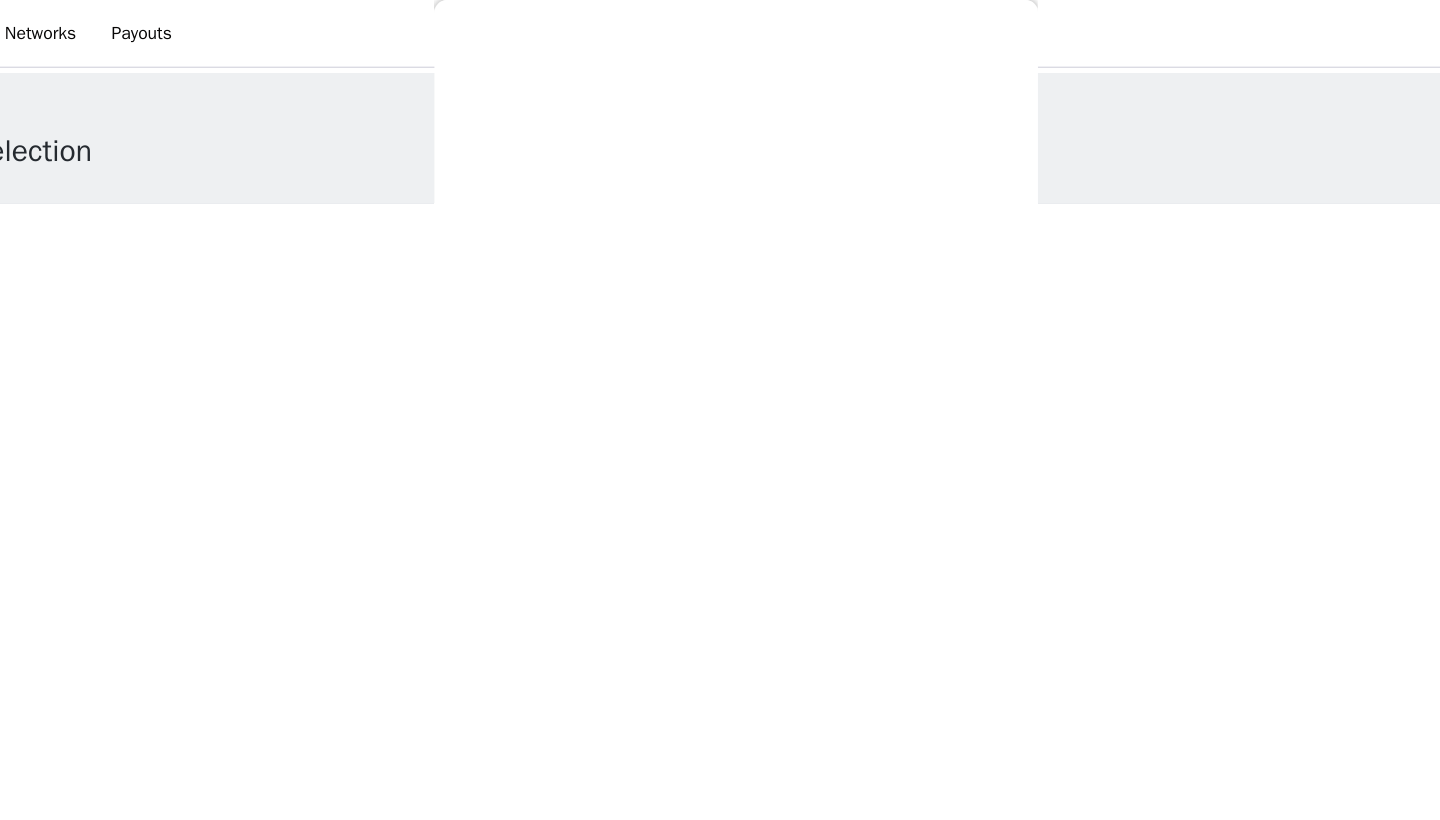 scroll, scrollTop: 17, scrollLeft: 0, axis: vertical 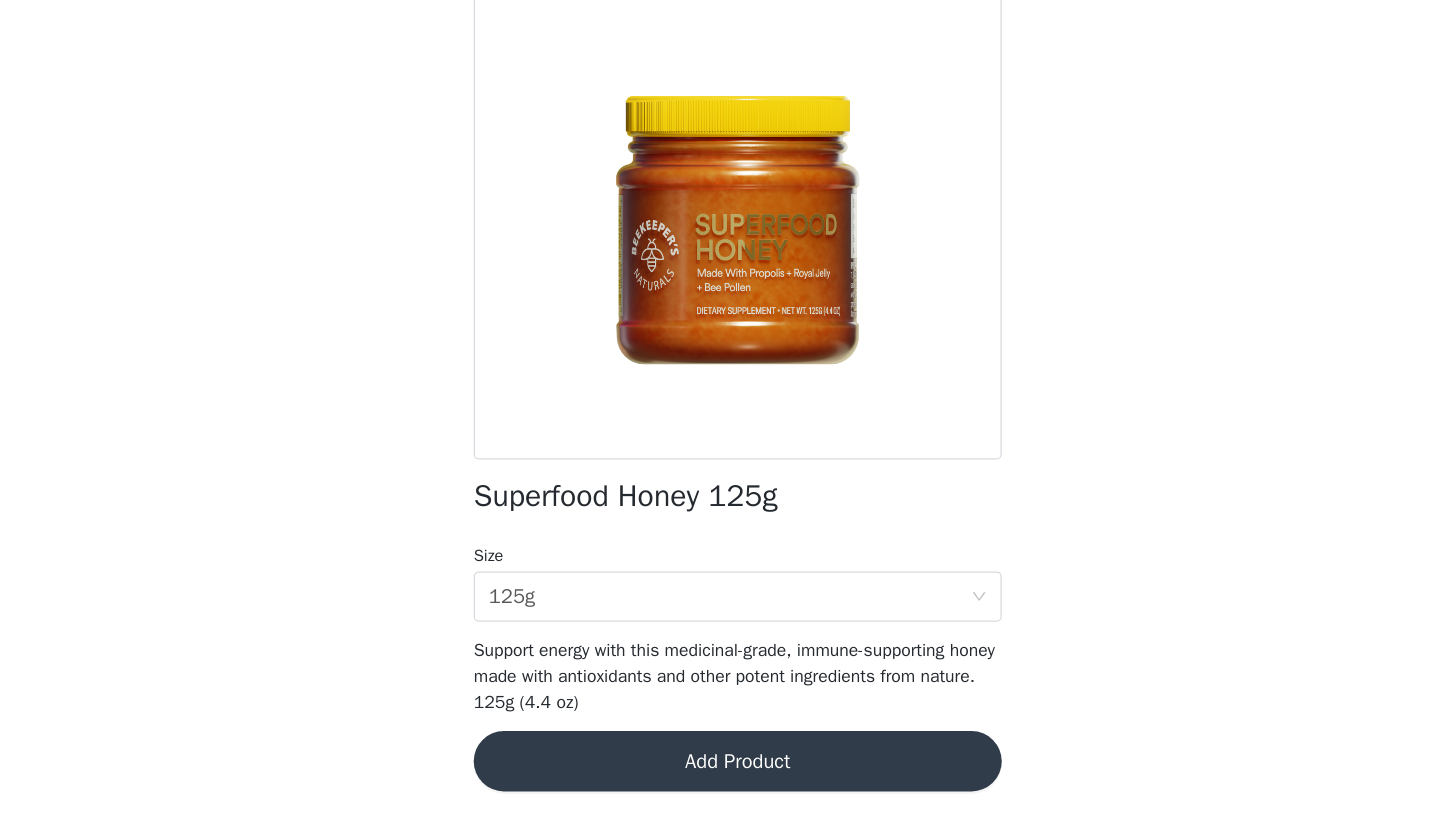click on "Add Product" at bounding box center [720, 773] 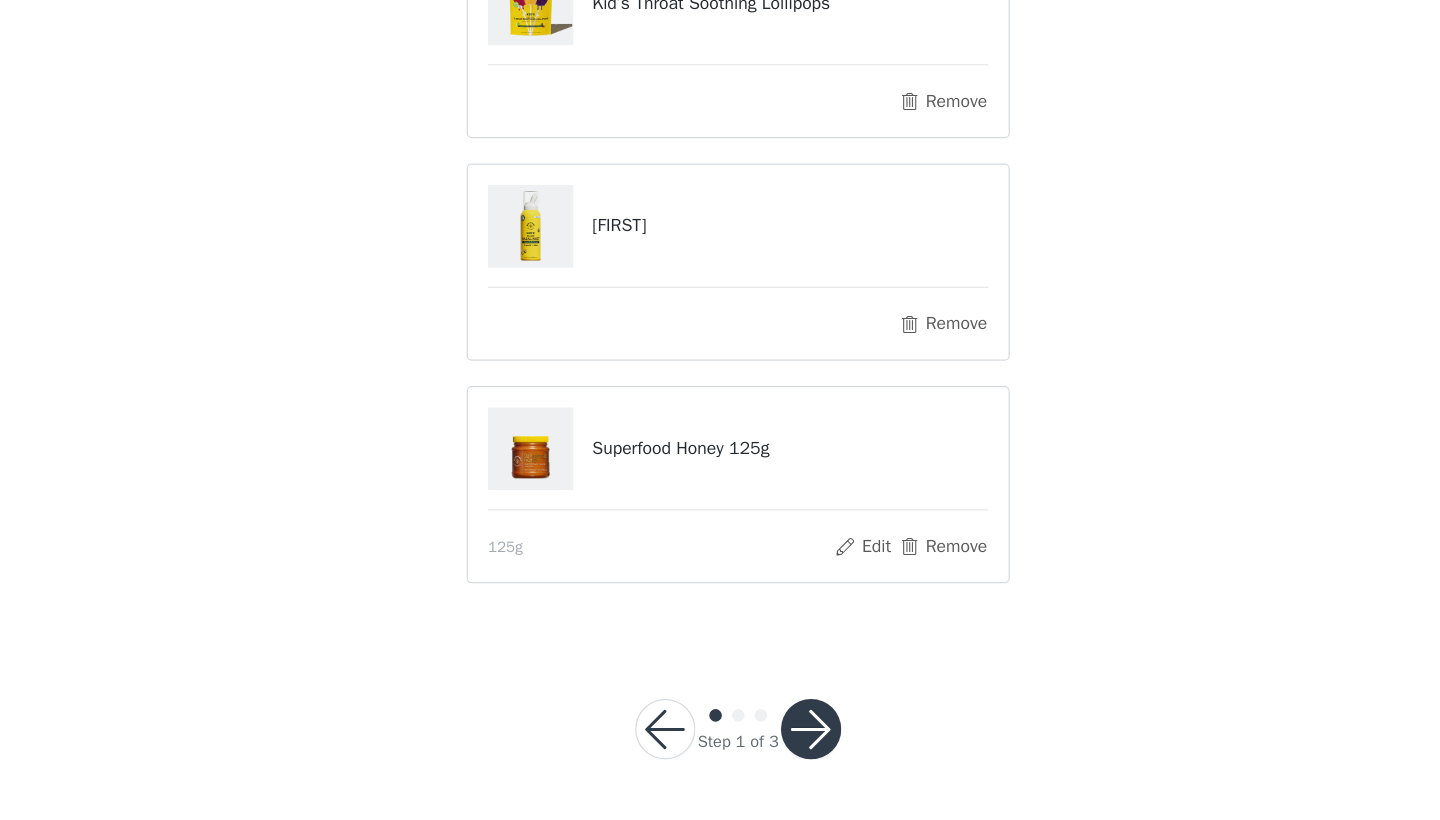scroll, scrollTop: 163, scrollLeft: 0, axis: vertical 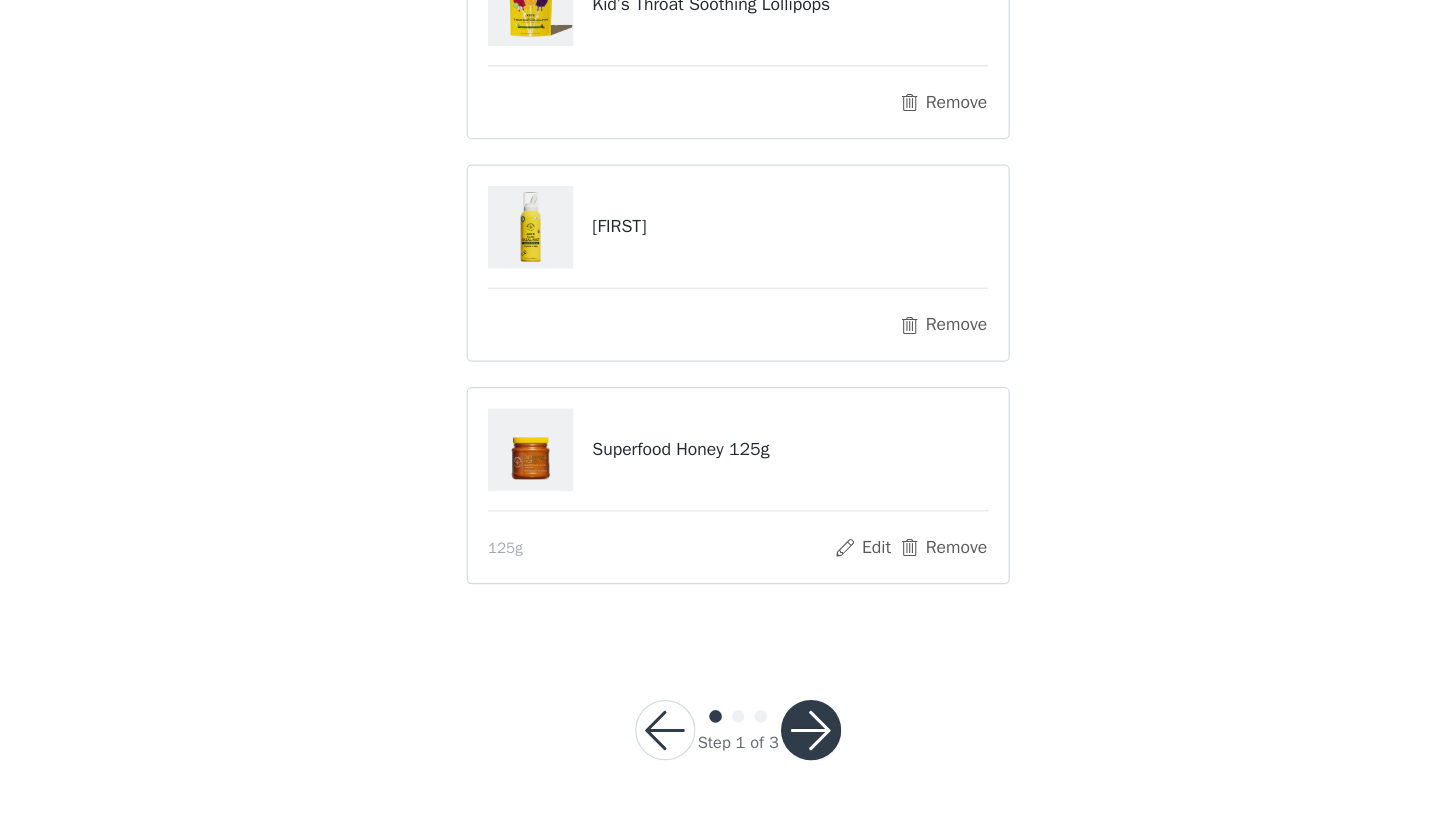 click at bounding box center [778, 748] 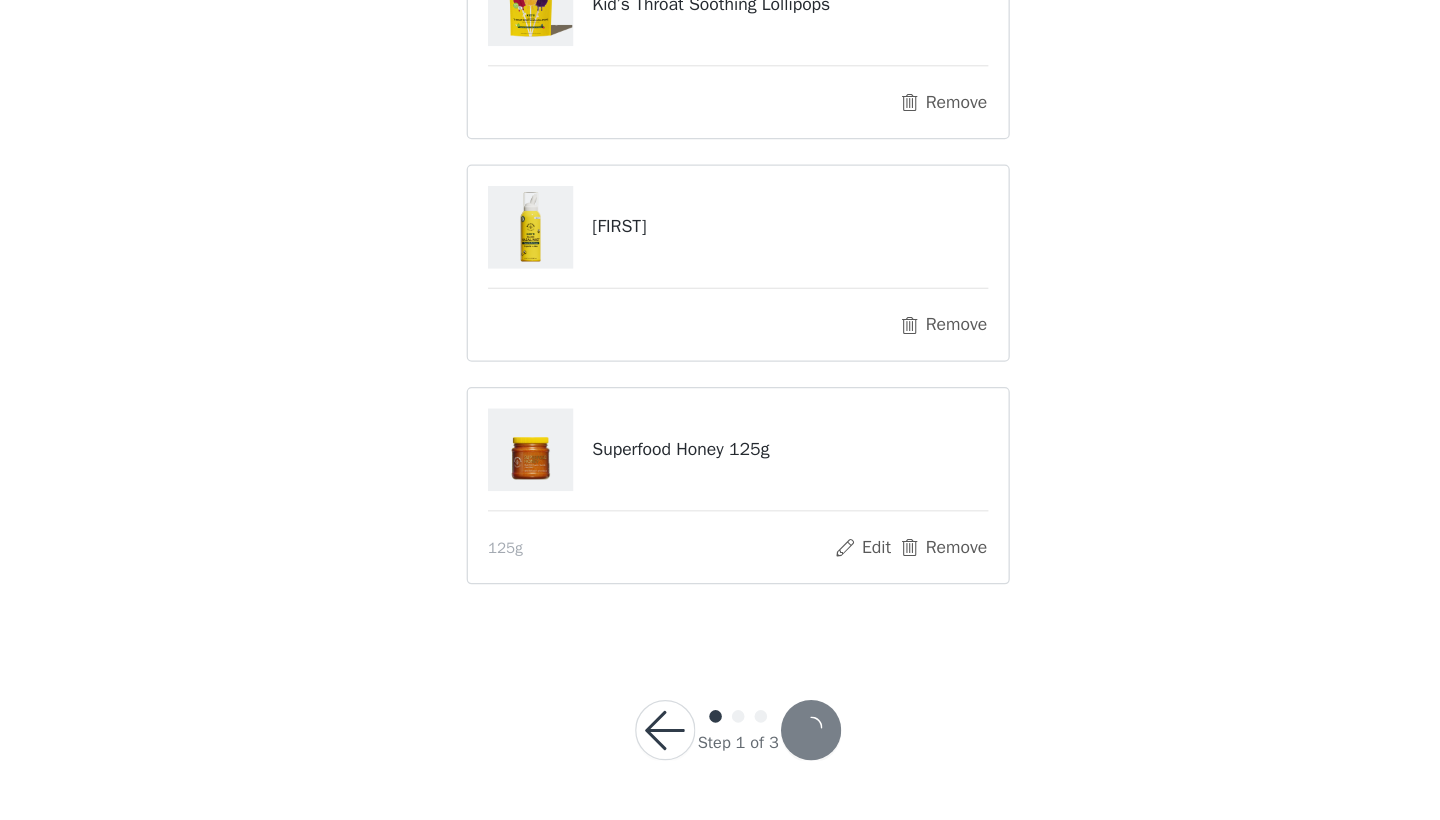 scroll, scrollTop: 0, scrollLeft: 0, axis: both 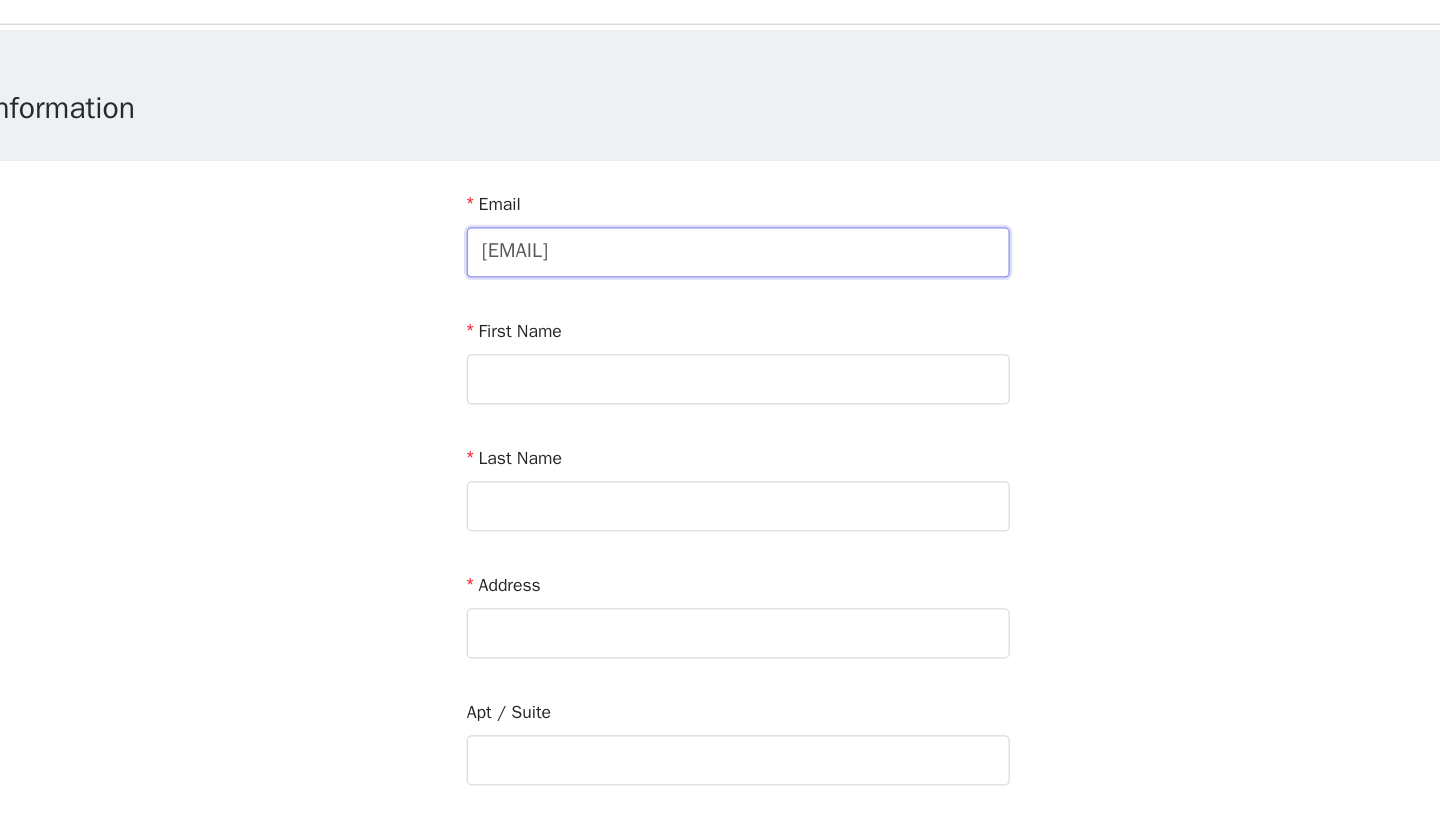 type on "[EMAIL]" 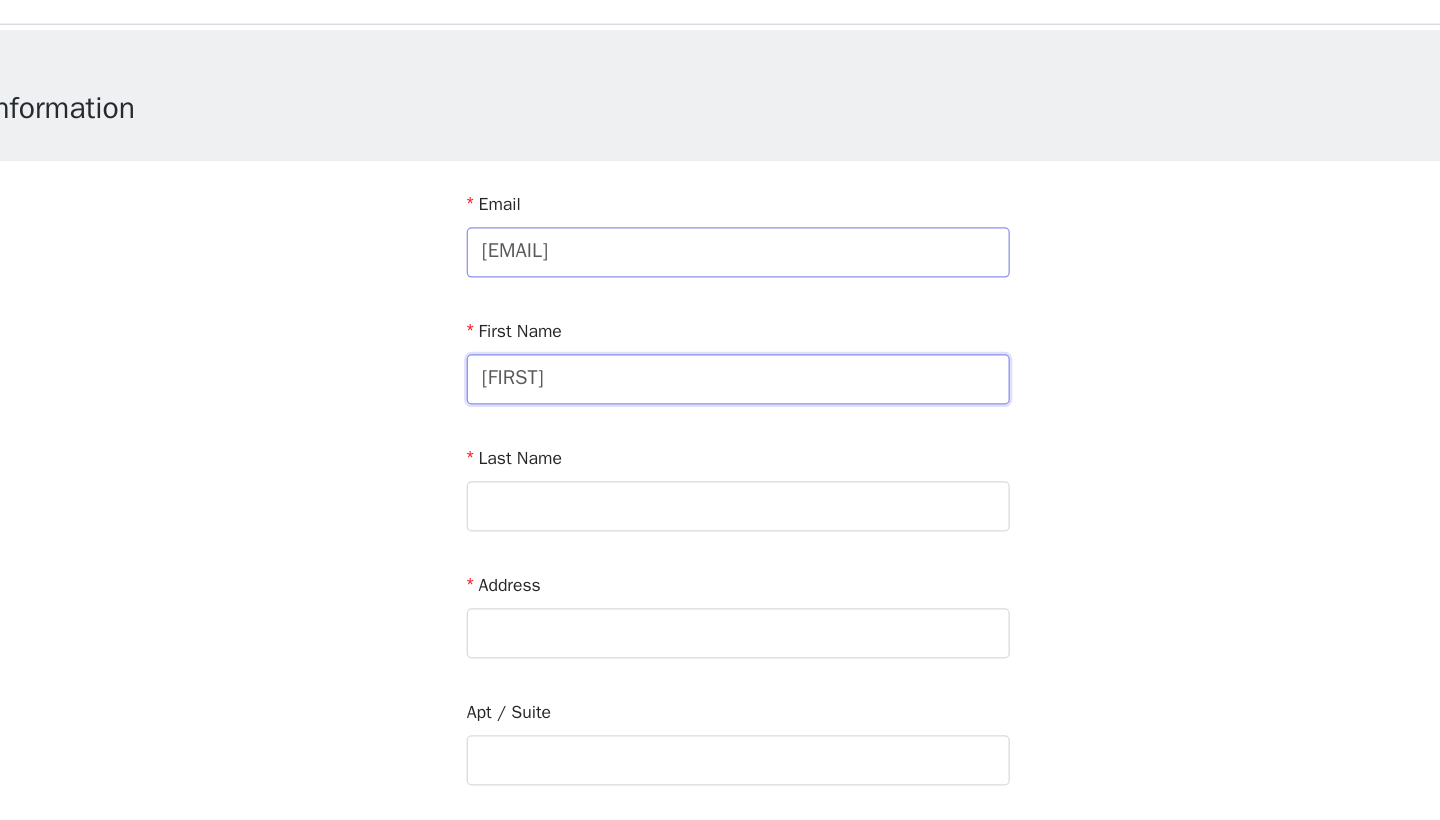 type on "[FIRST]" 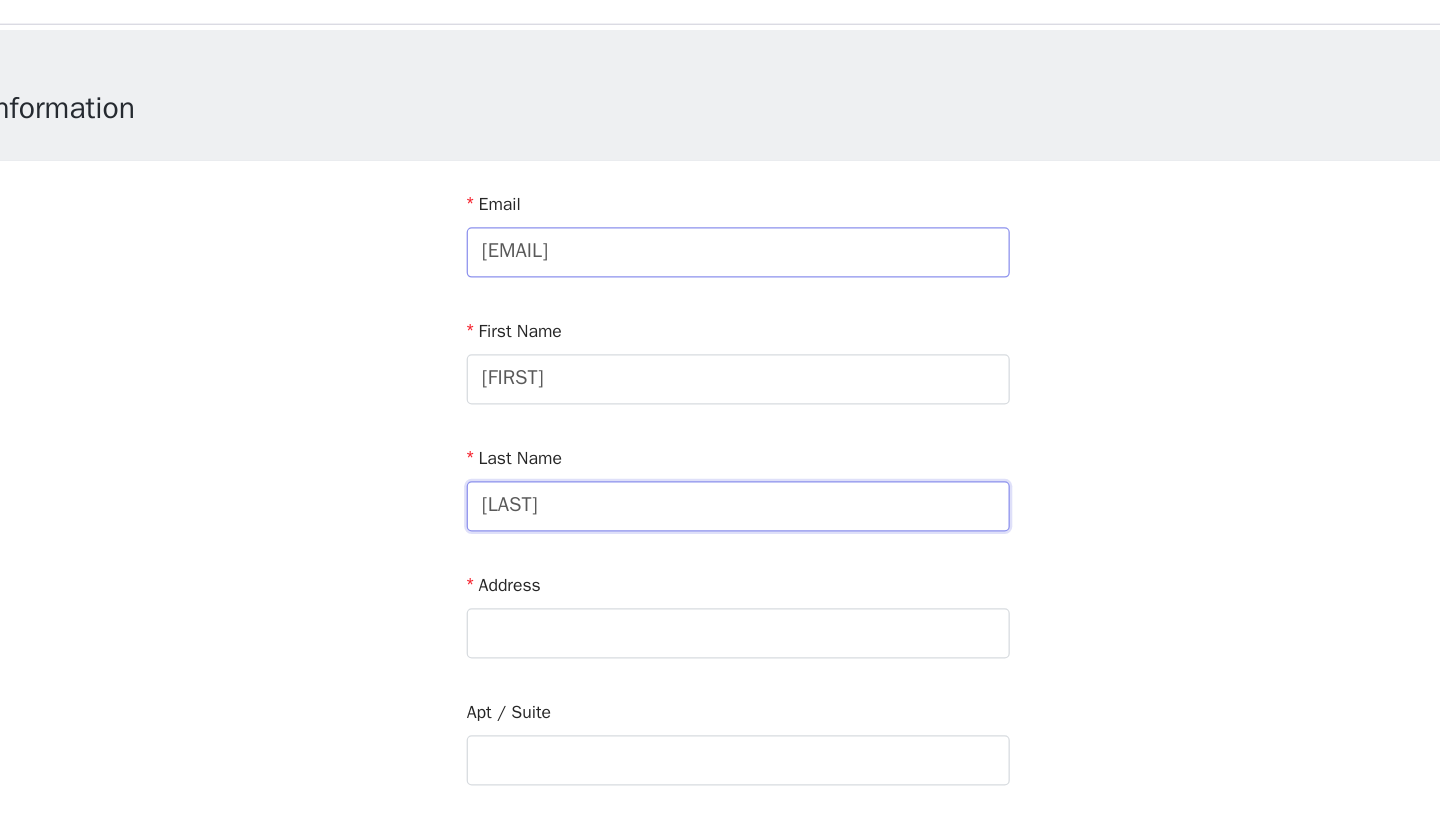 type on "[LAST]" 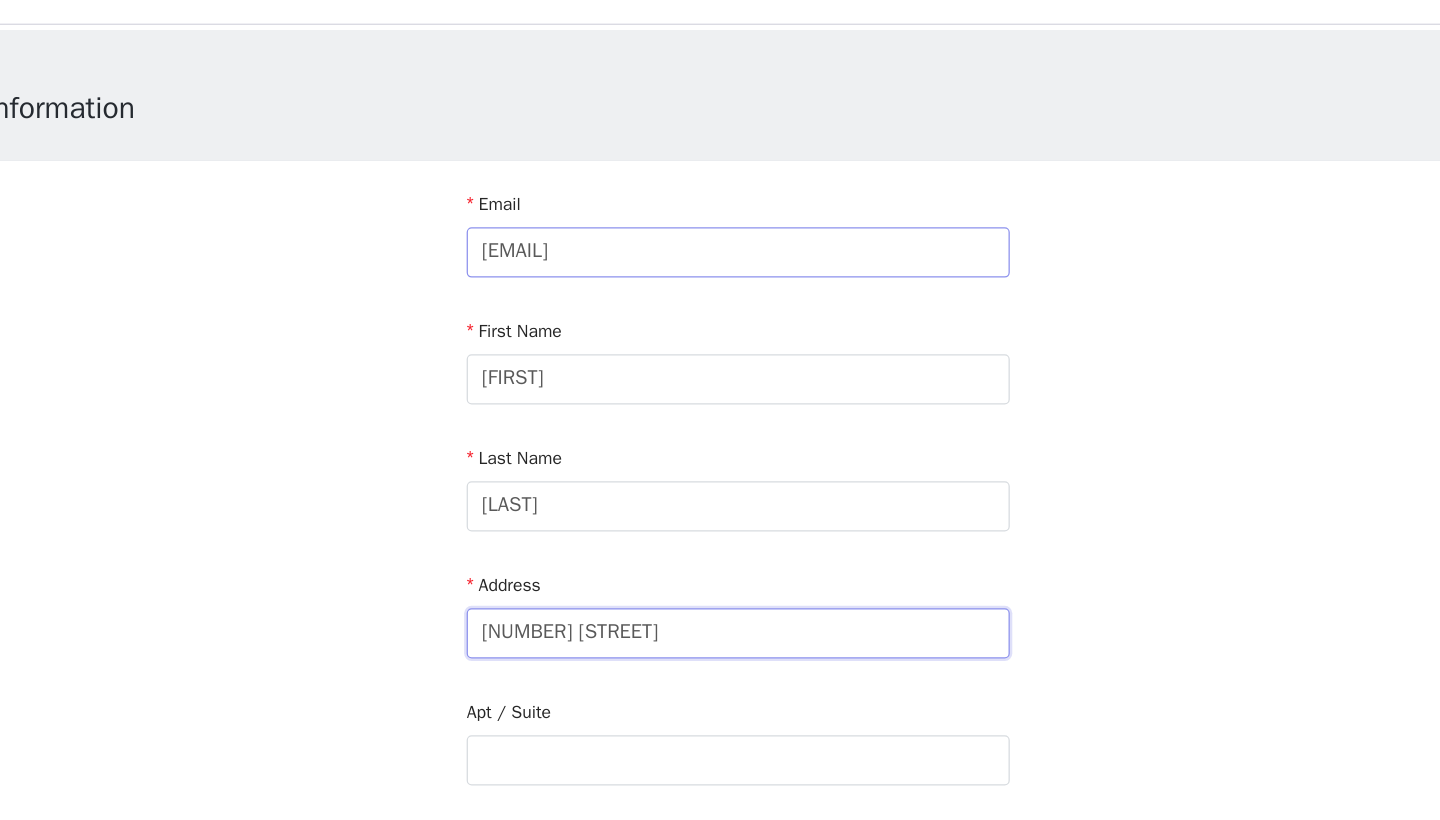 type on "[NUMBER] [STREET]" 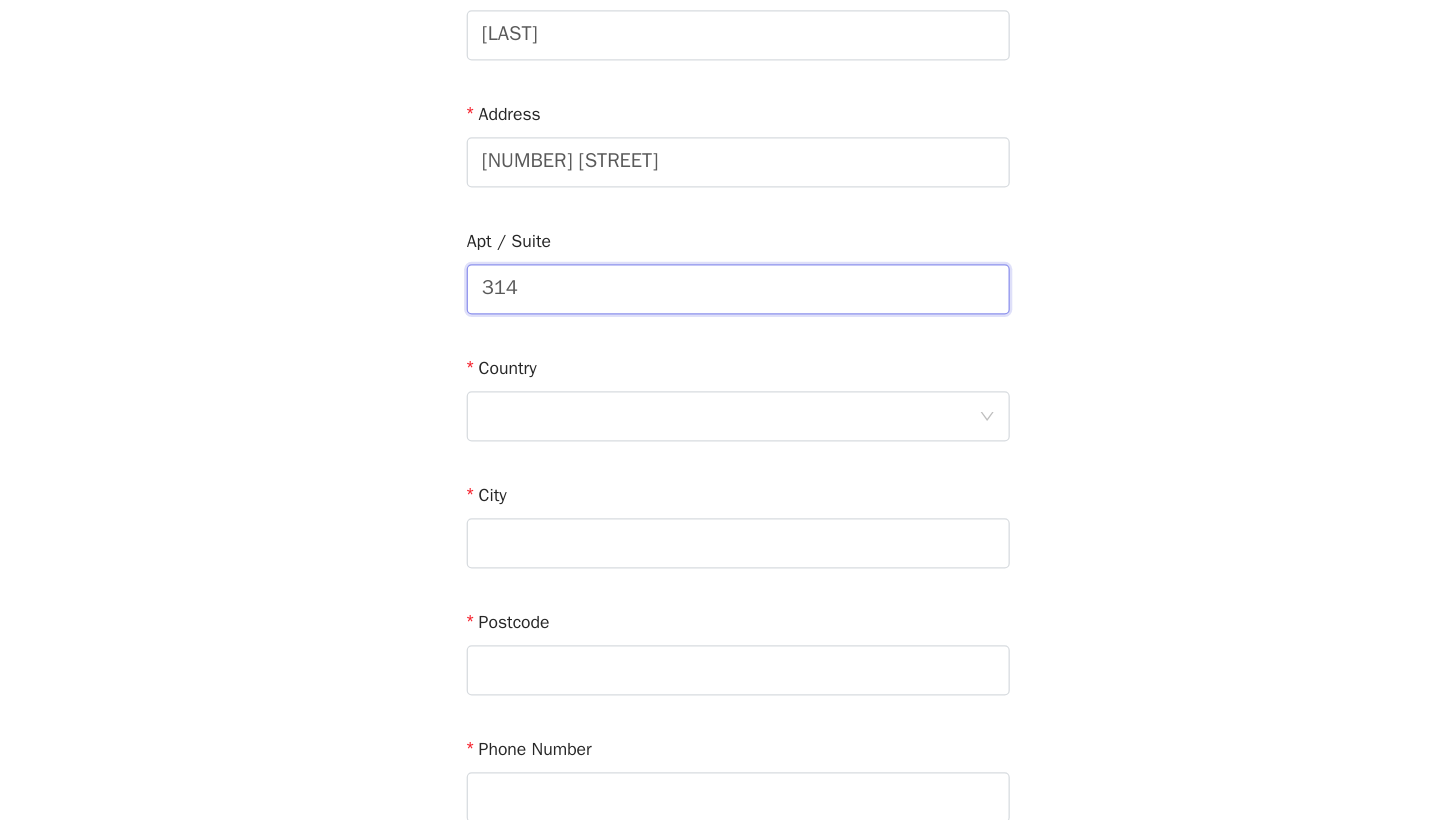 scroll, scrollTop: 249, scrollLeft: 0, axis: vertical 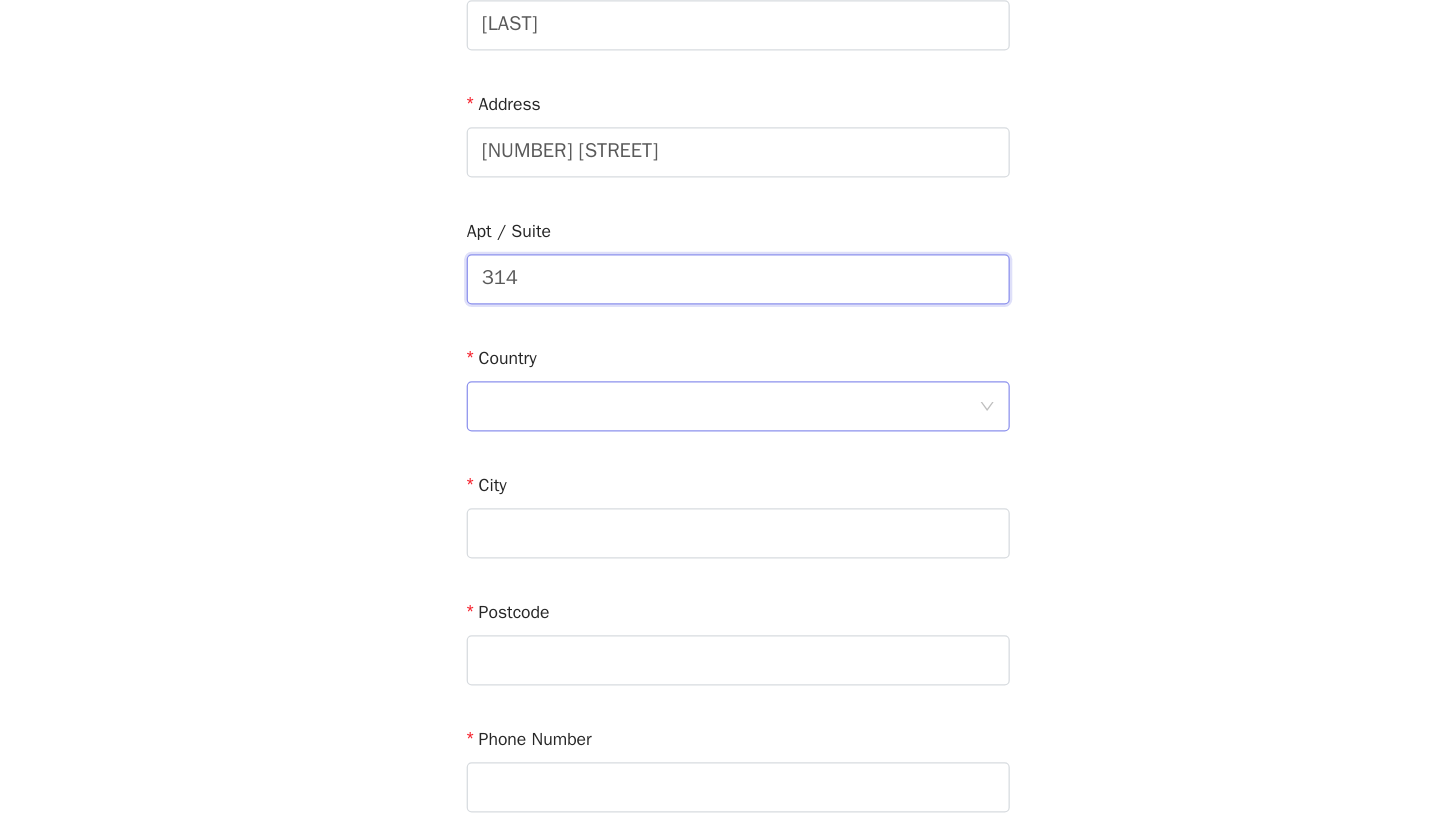 type on "314" 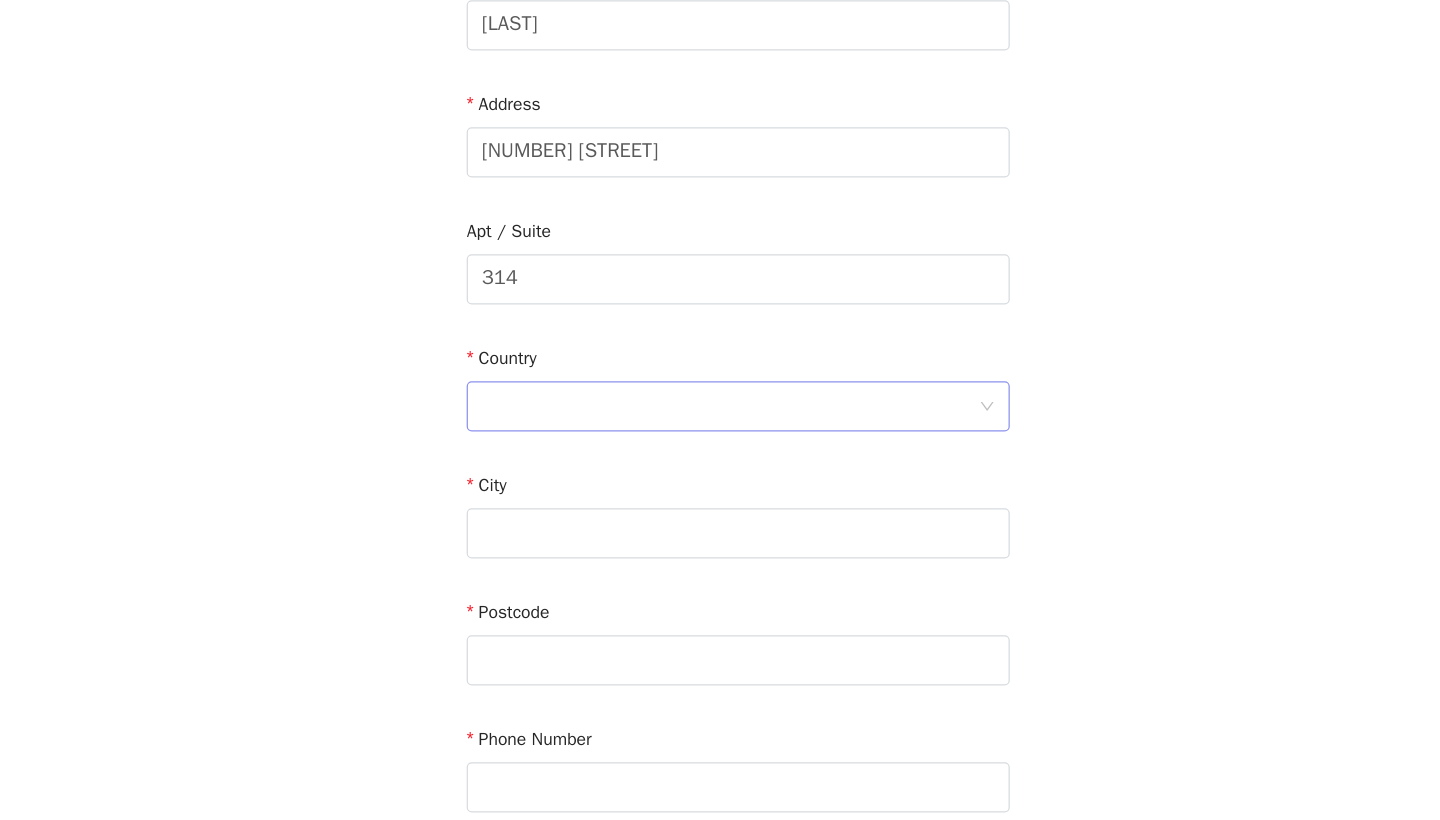 click at bounding box center (713, 491) 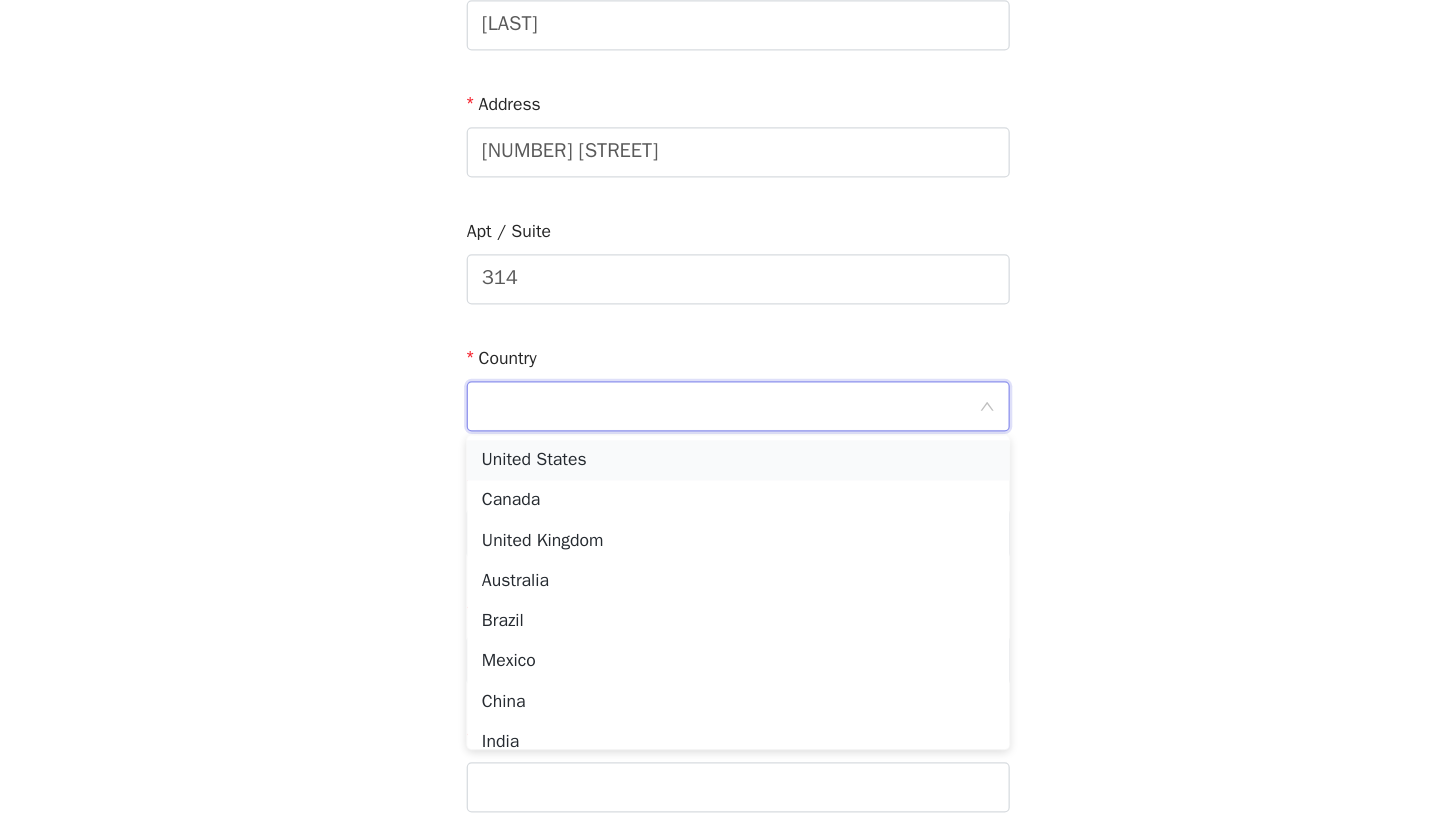 click on "United States" at bounding box center [720, 534] 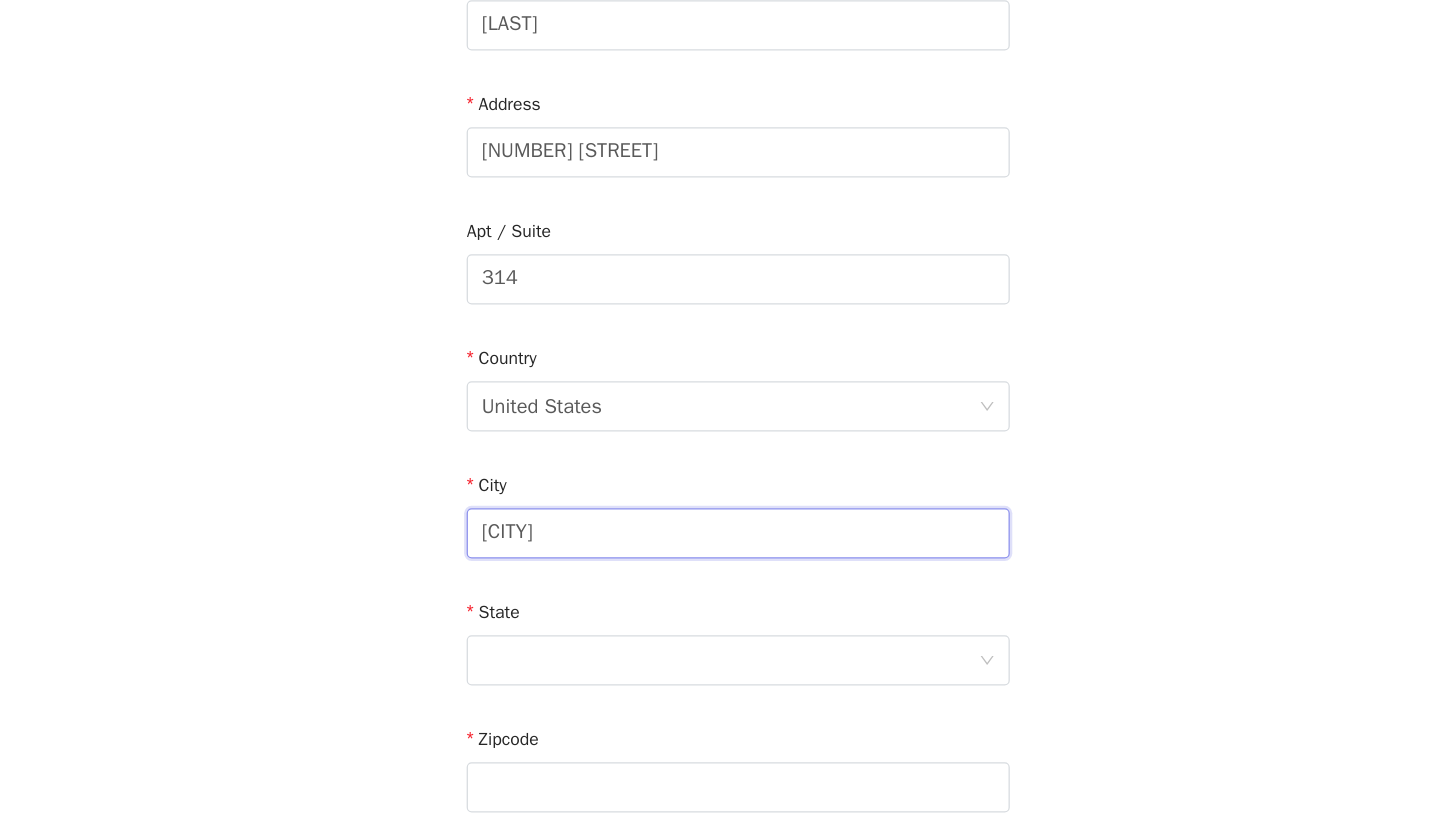 type on "[CITY]" 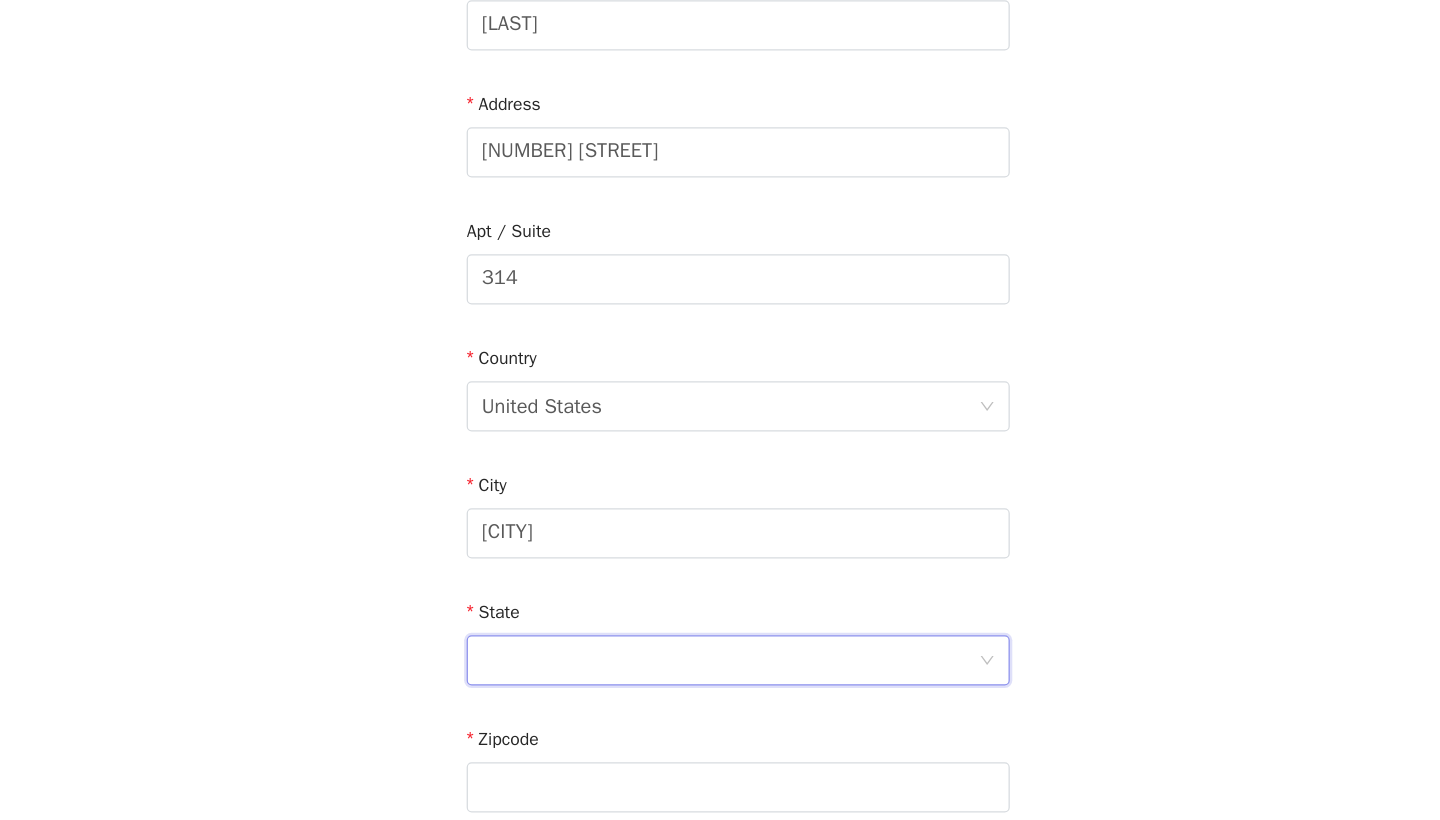 click at bounding box center [713, 693] 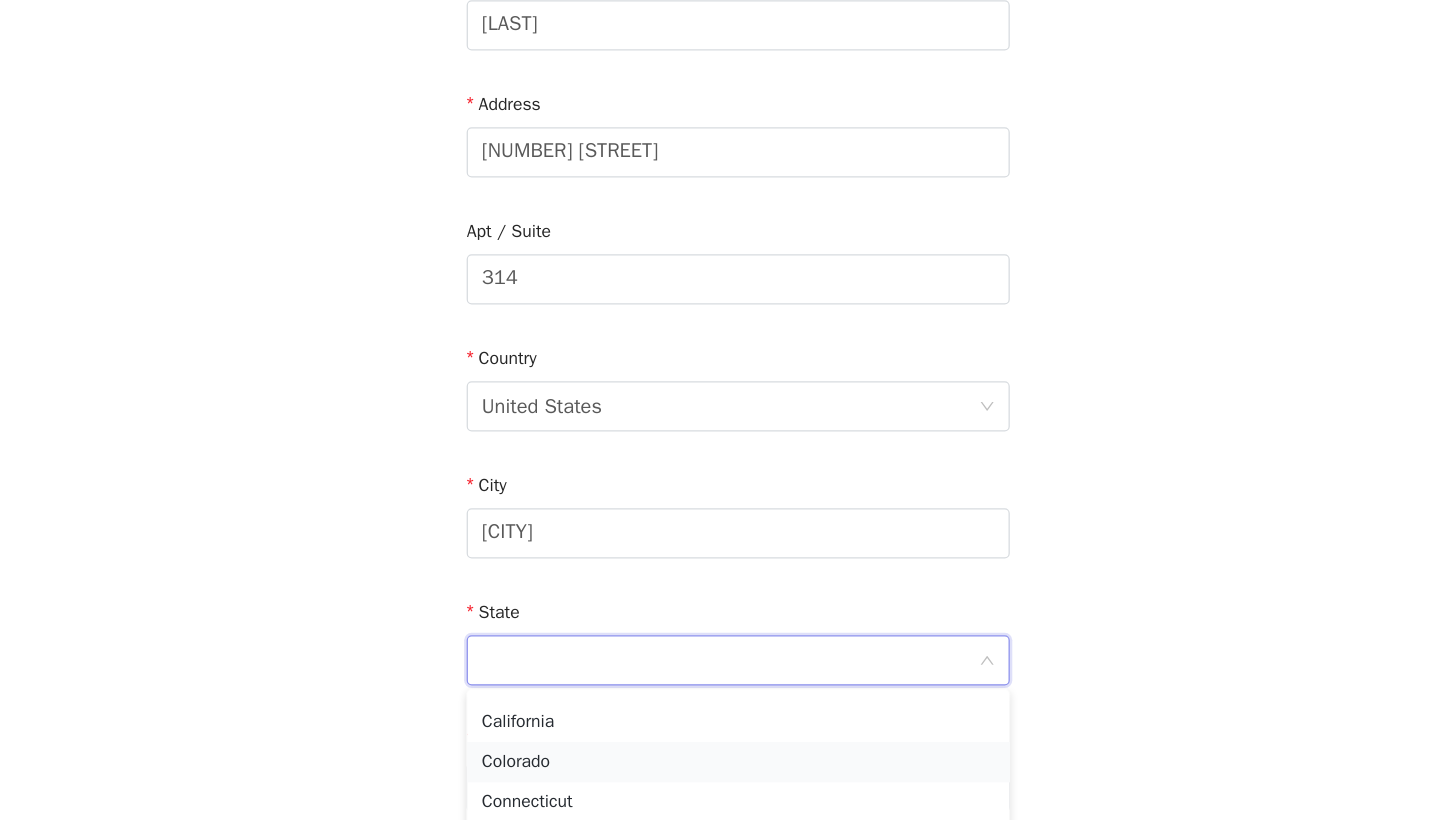 scroll, scrollTop: 252, scrollLeft: 0, axis: vertical 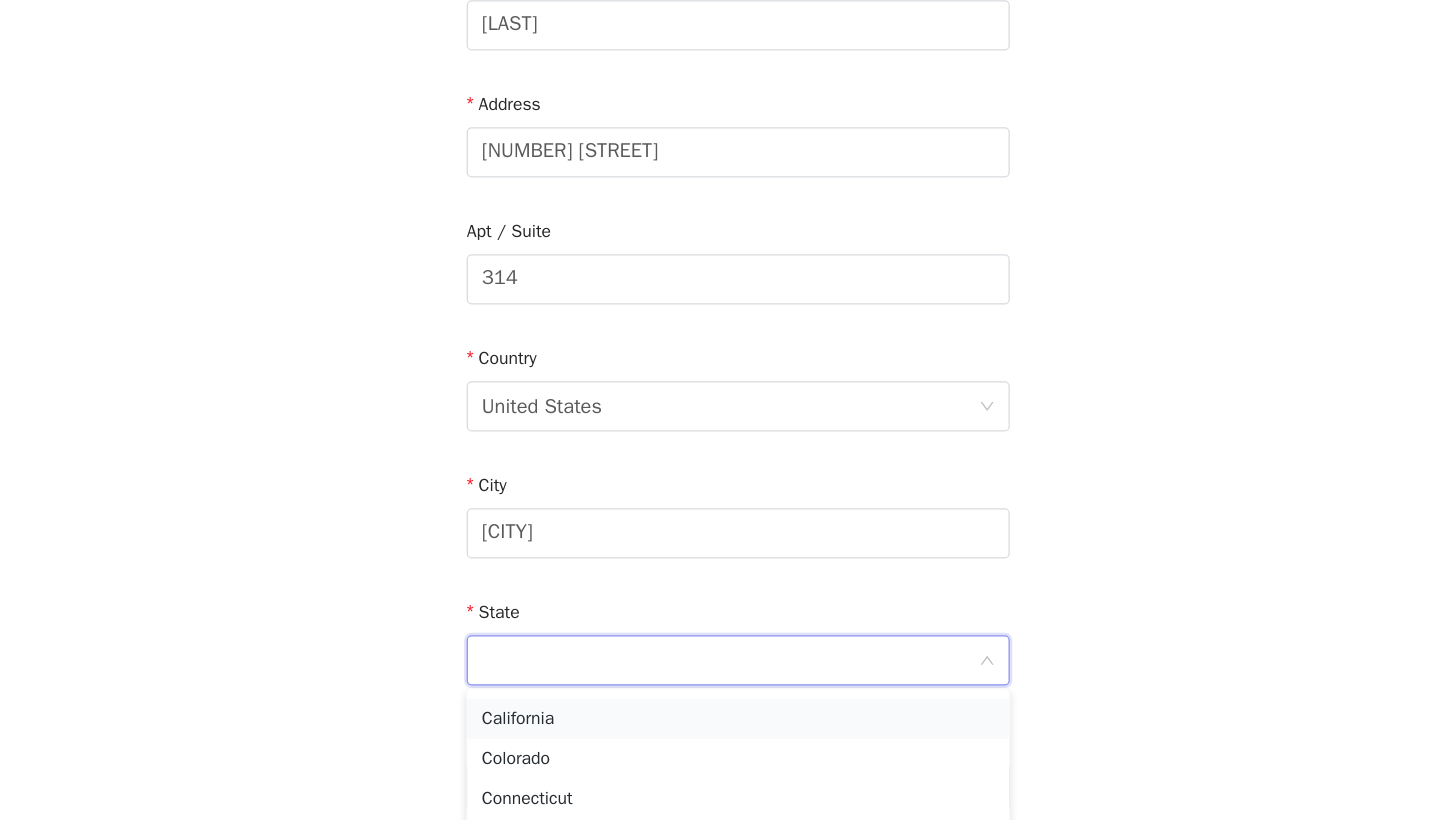 click on "California" at bounding box center (720, 740) 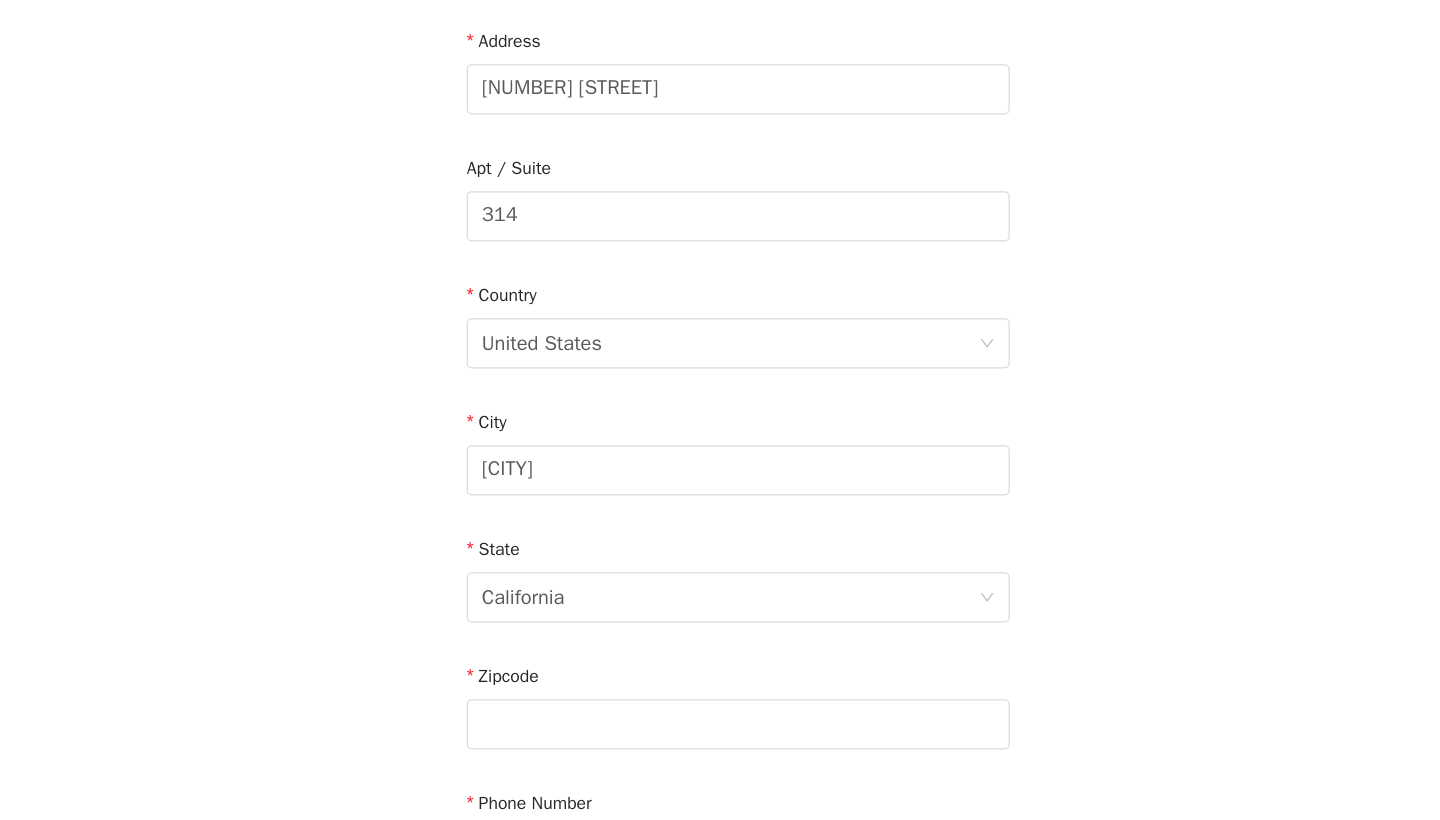 scroll, scrollTop: 306, scrollLeft: 0, axis: vertical 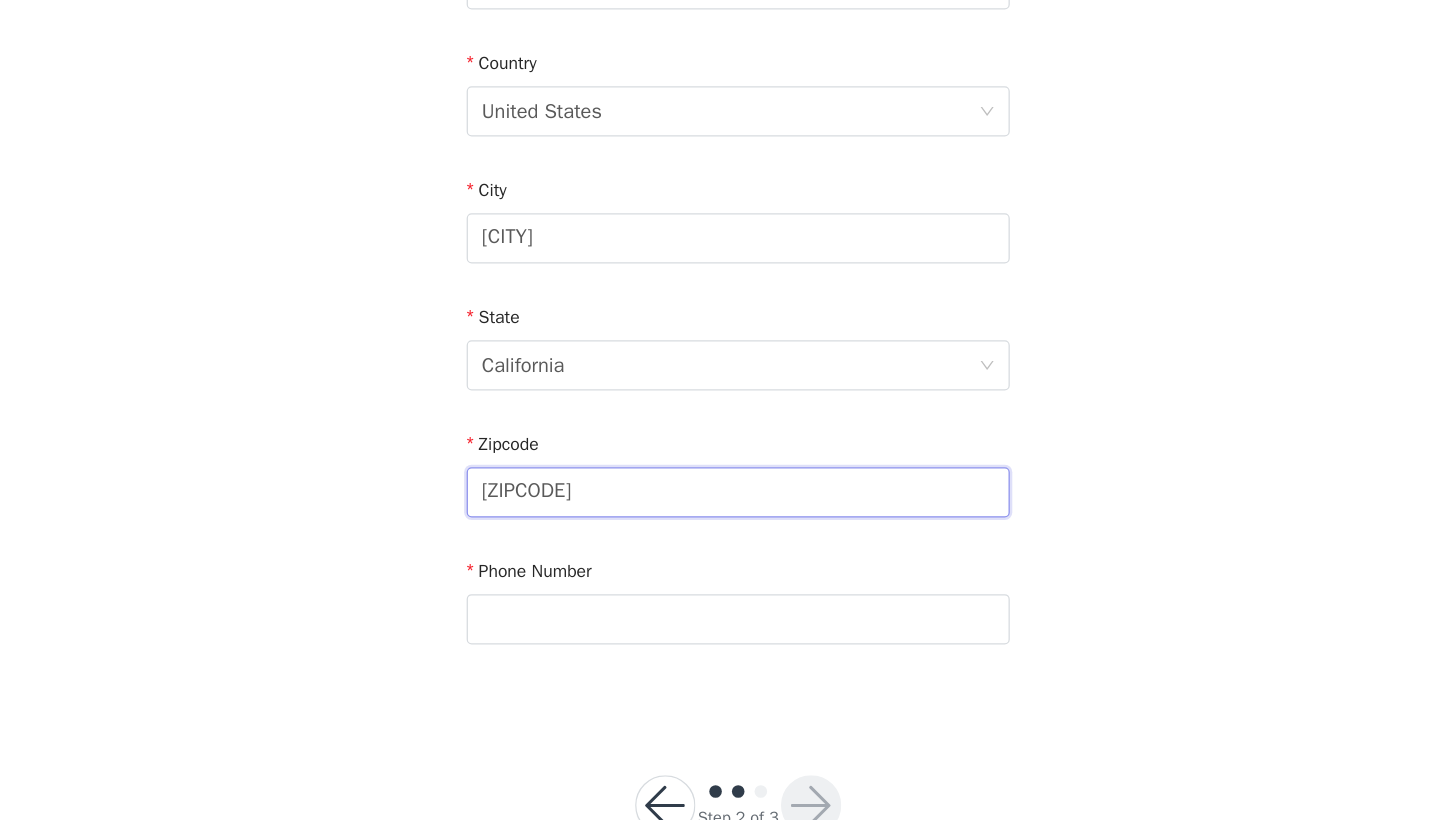 type on "[ZIPCODE]" 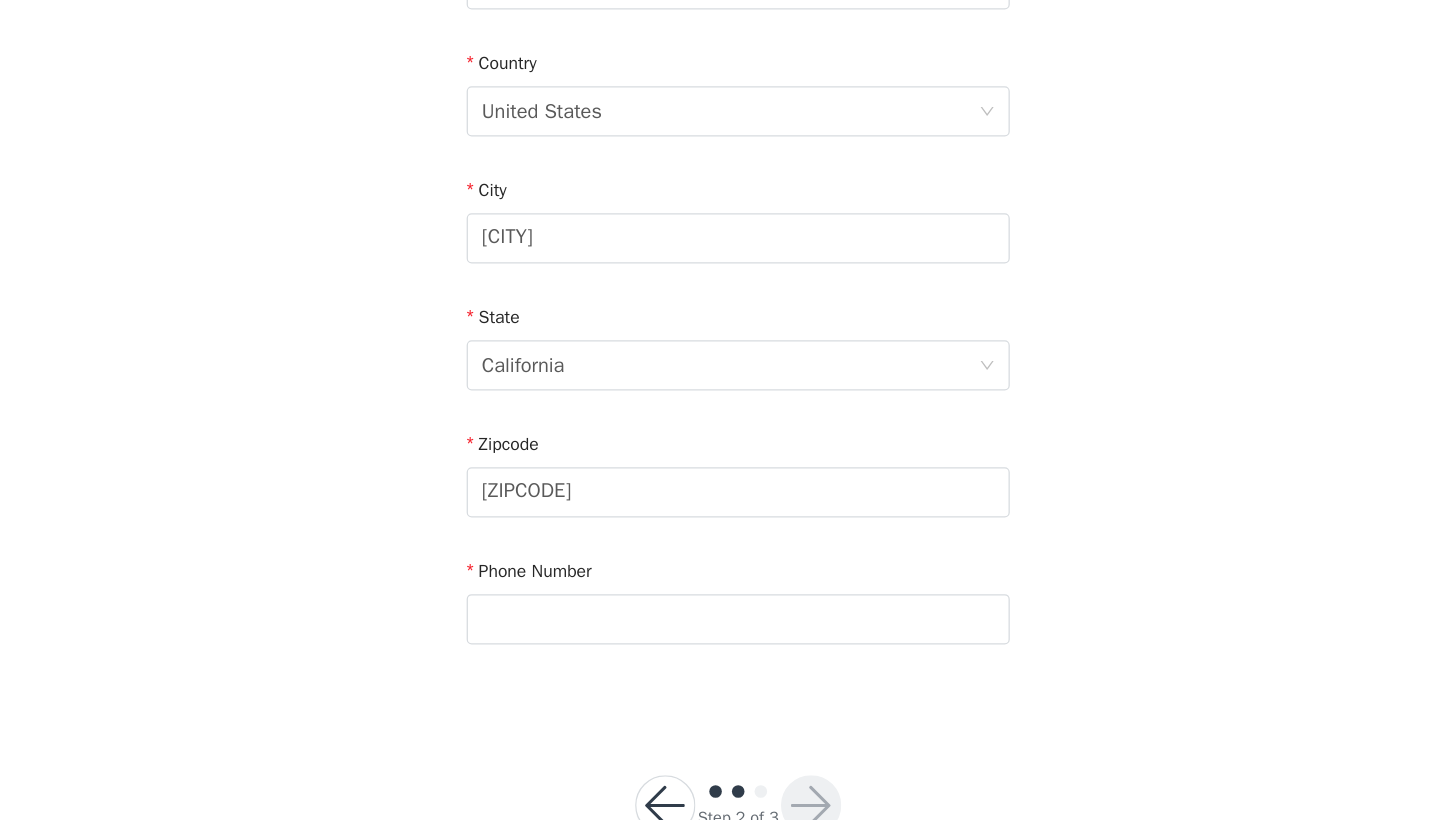 click on "STEP 2 OF 3
Shipping Information
Email [EMAIL]   First Name [FIRST]   Last Name [LAST]   Address [NUMBER] [STREET]   Apt / Suite 314   Country
United States
City [CITY]   State
[STATE]
Zipcode [ZIPCODE]   Phone Number
Step 2 of 3" at bounding box center [720, 227] 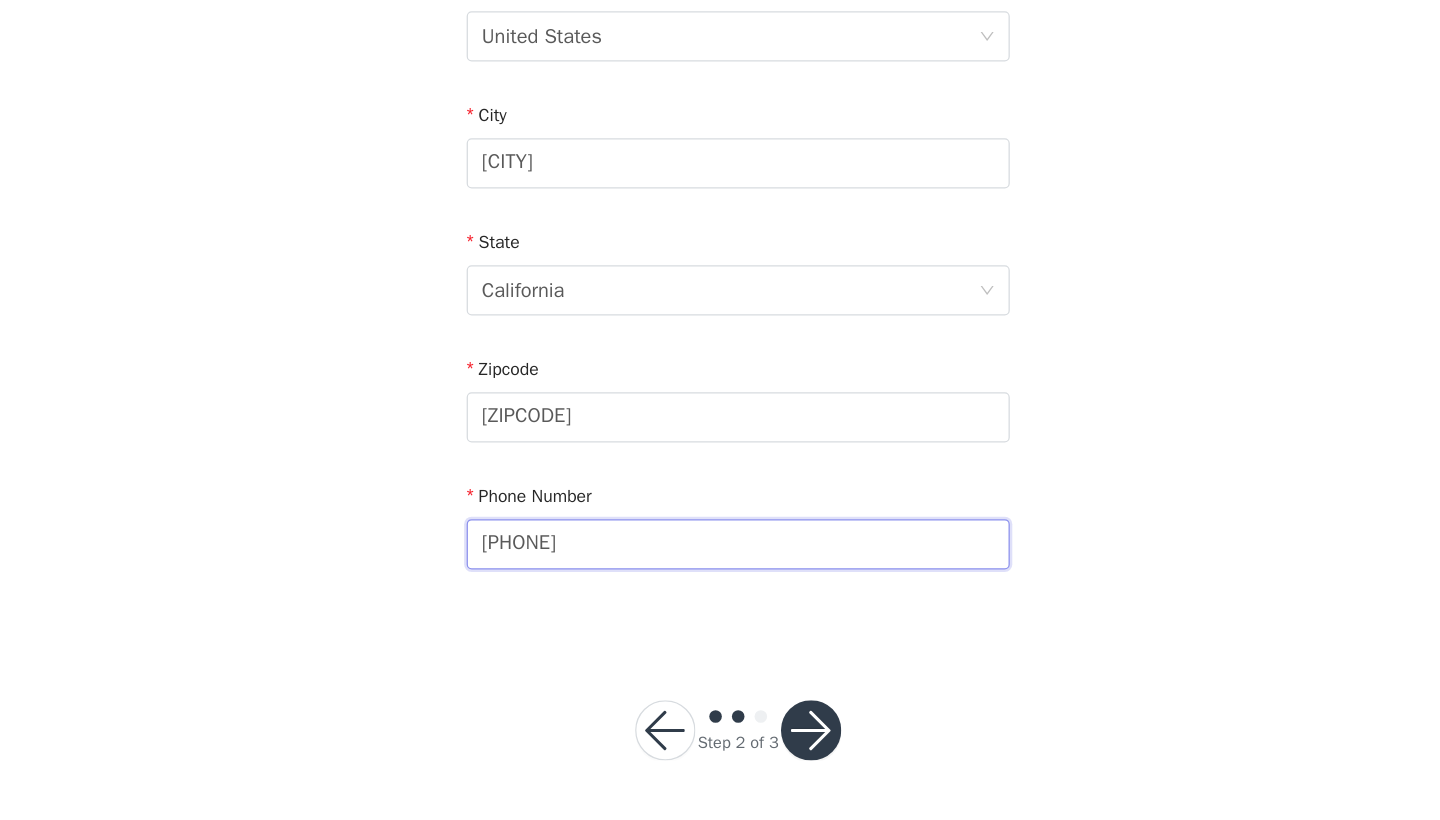 scroll, scrollTop: 543, scrollLeft: 0, axis: vertical 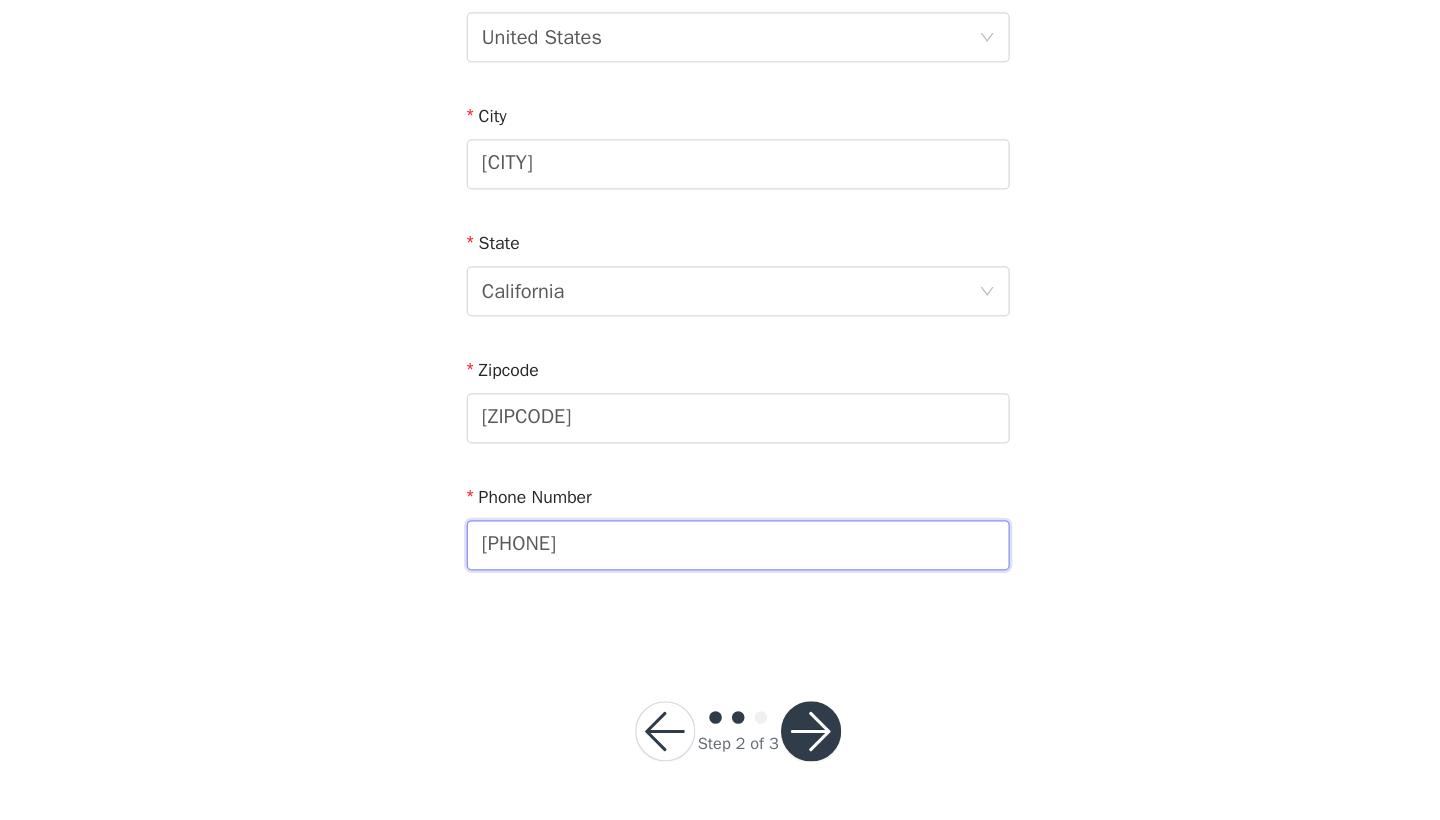 type on "[PHONE]" 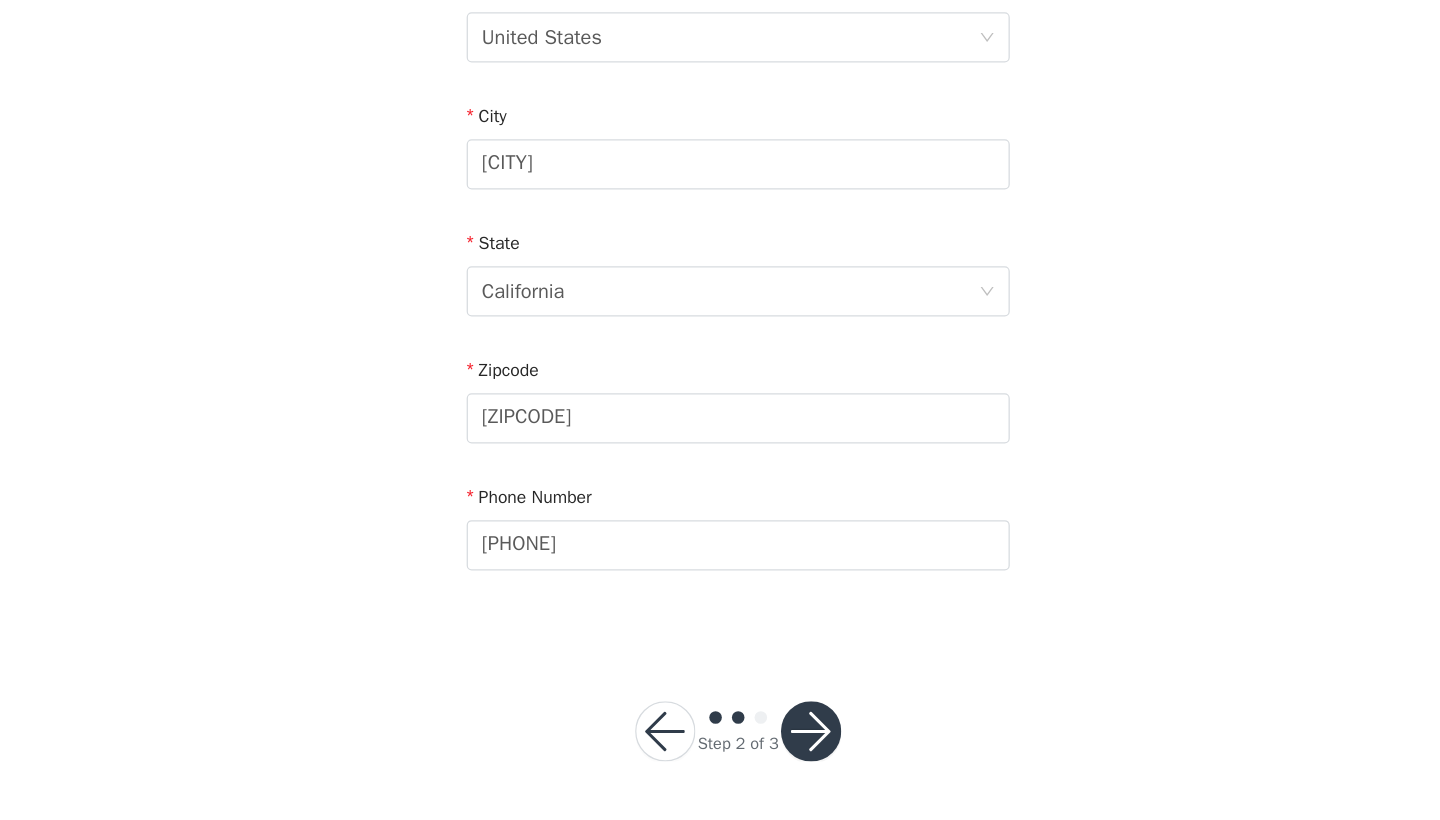 click at bounding box center [778, 749] 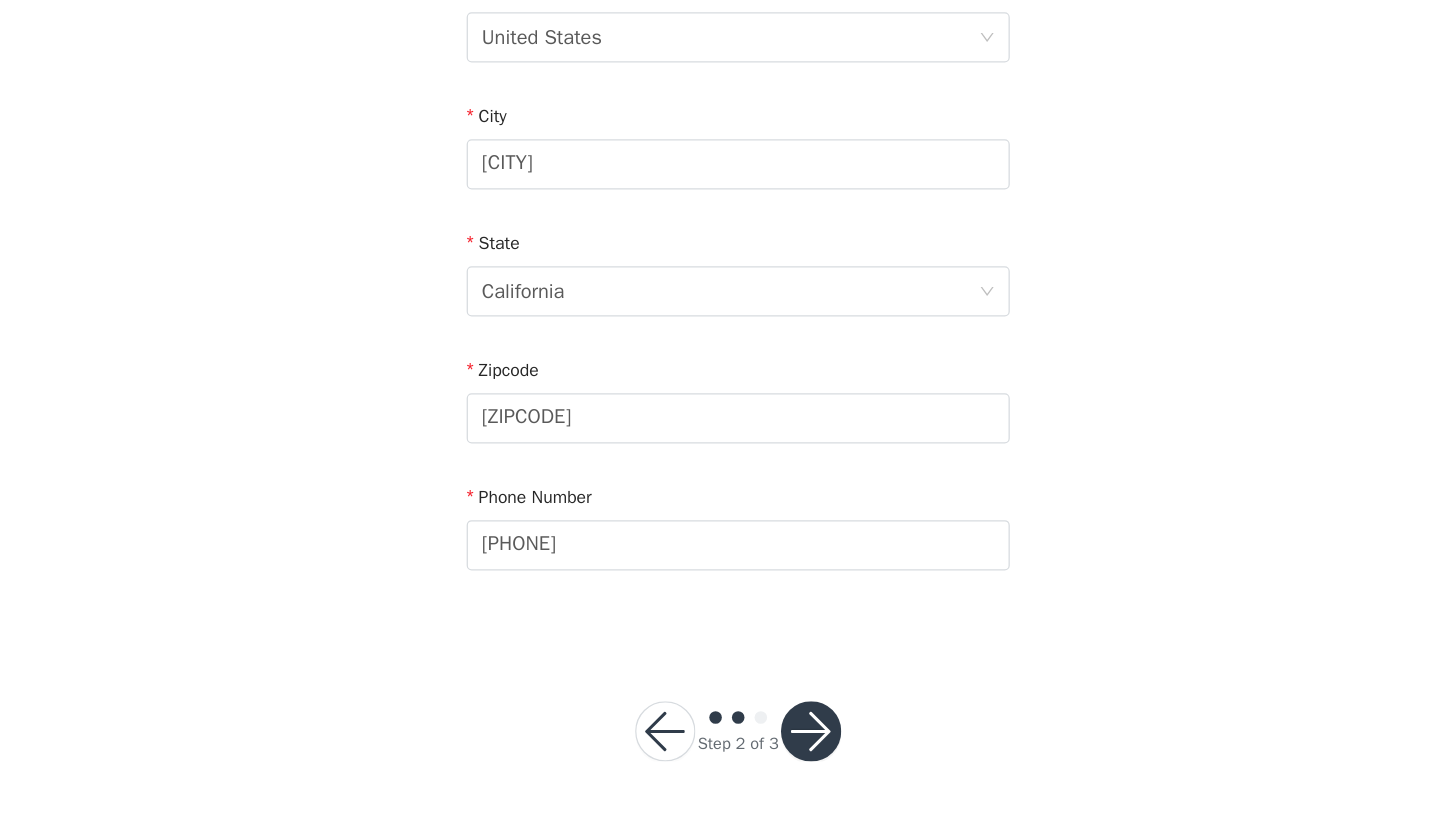 scroll, scrollTop: 0, scrollLeft: 0, axis: both 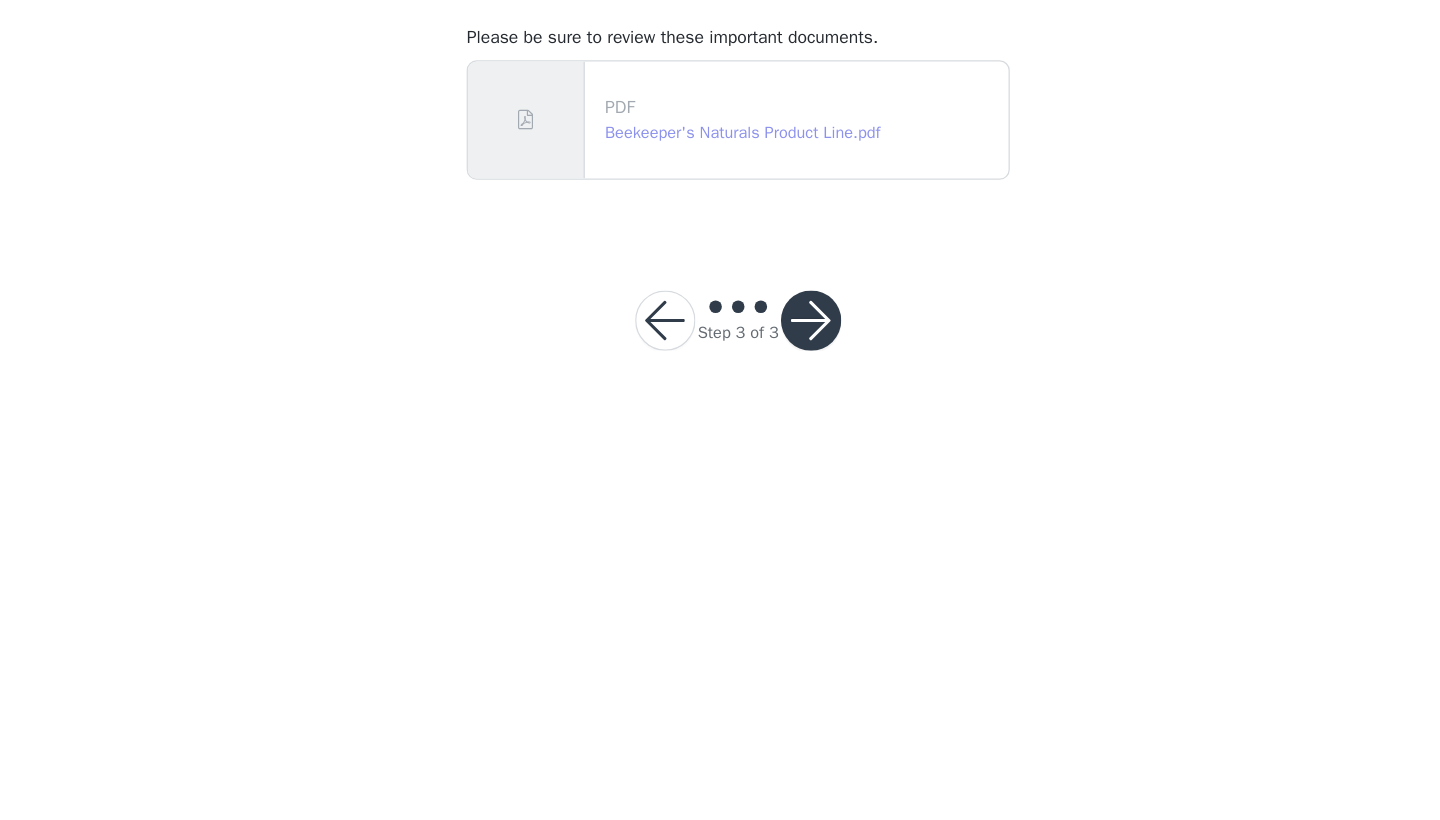 click on "Beekeeper's Naturals Product Line.pdf" at bounding box center [723, 272] 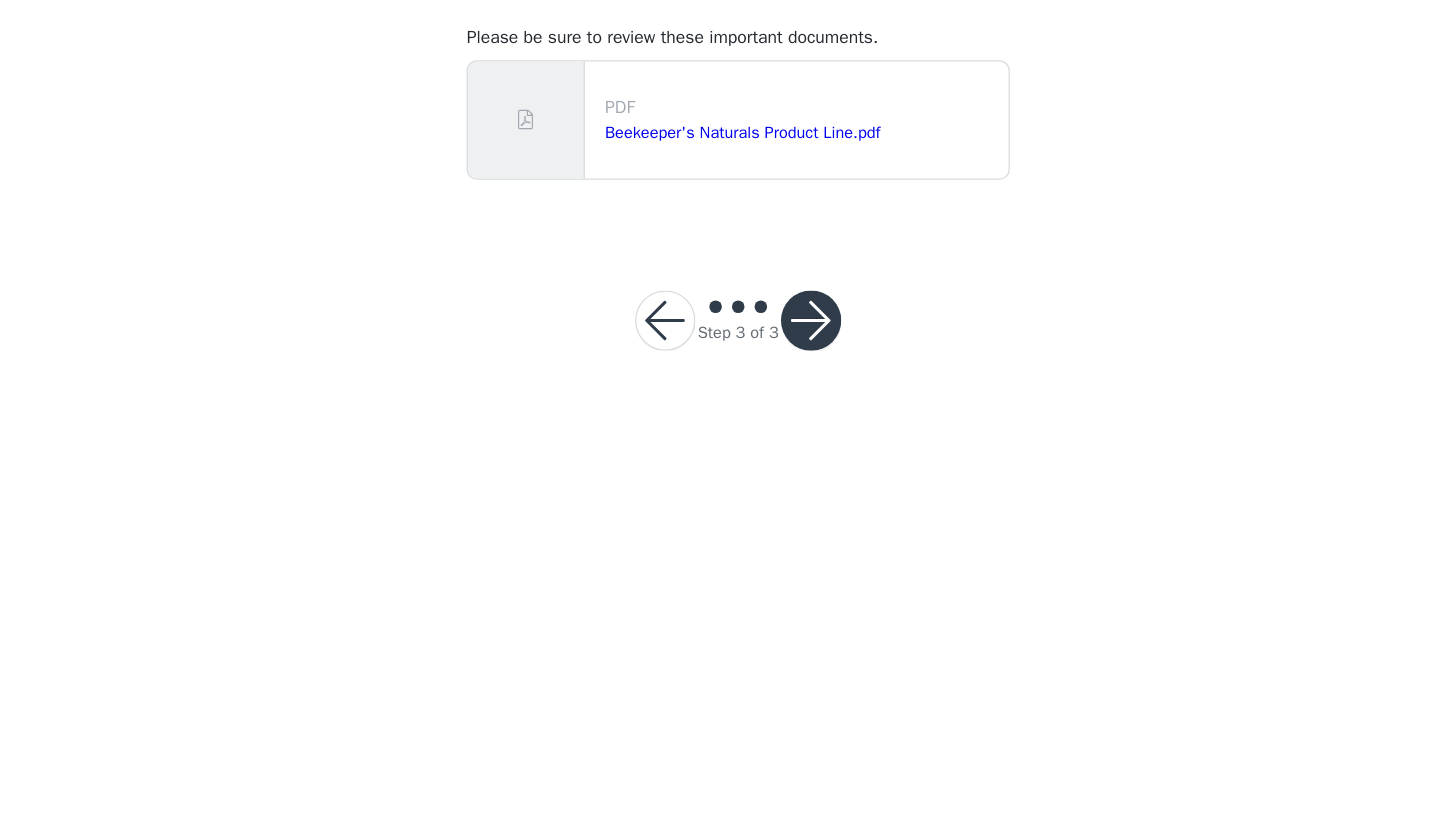 click at bounding box center [778, 422] 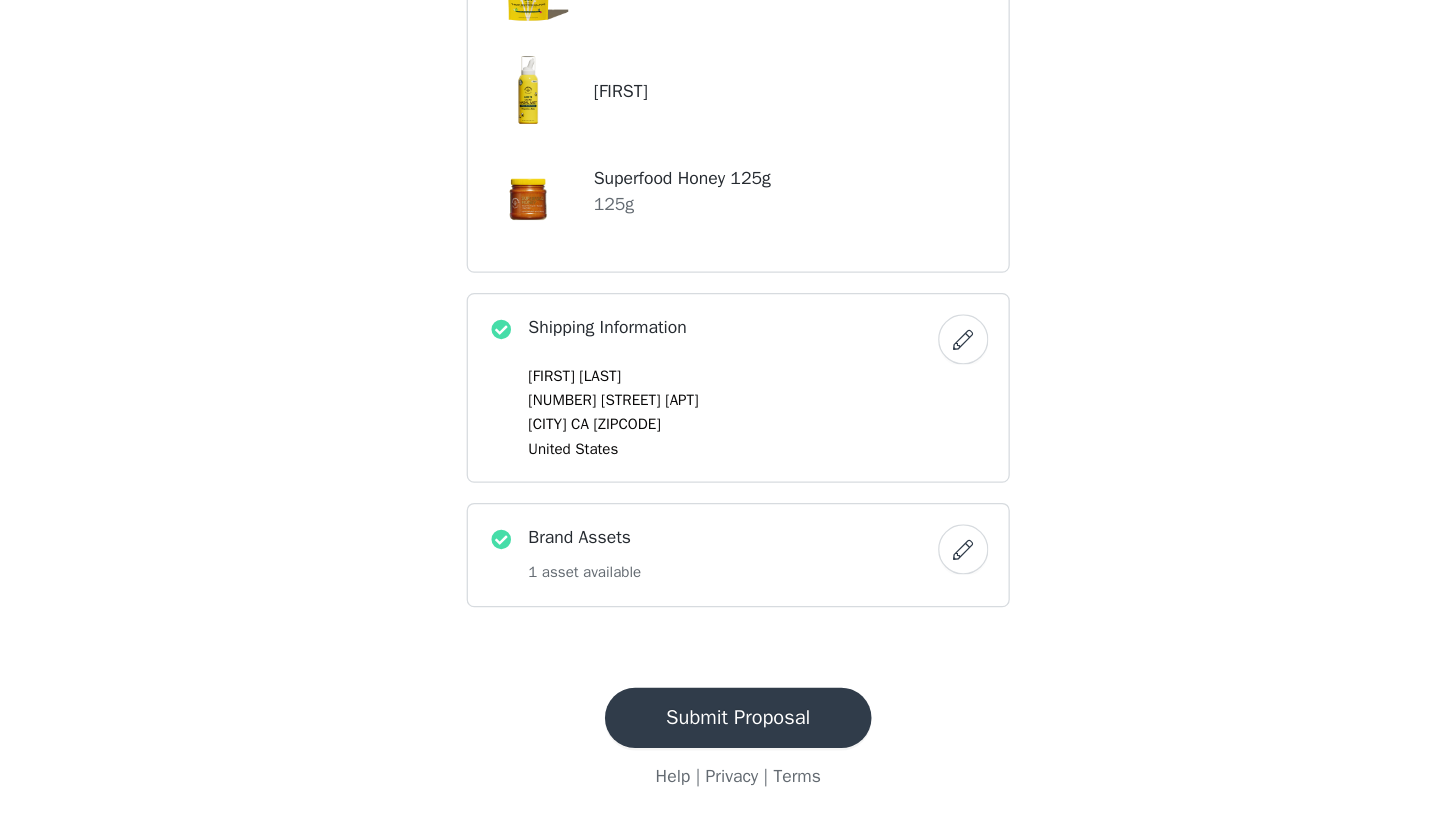 scroll, scrollTop: 384, scrollLeft: 0, axis: vertical 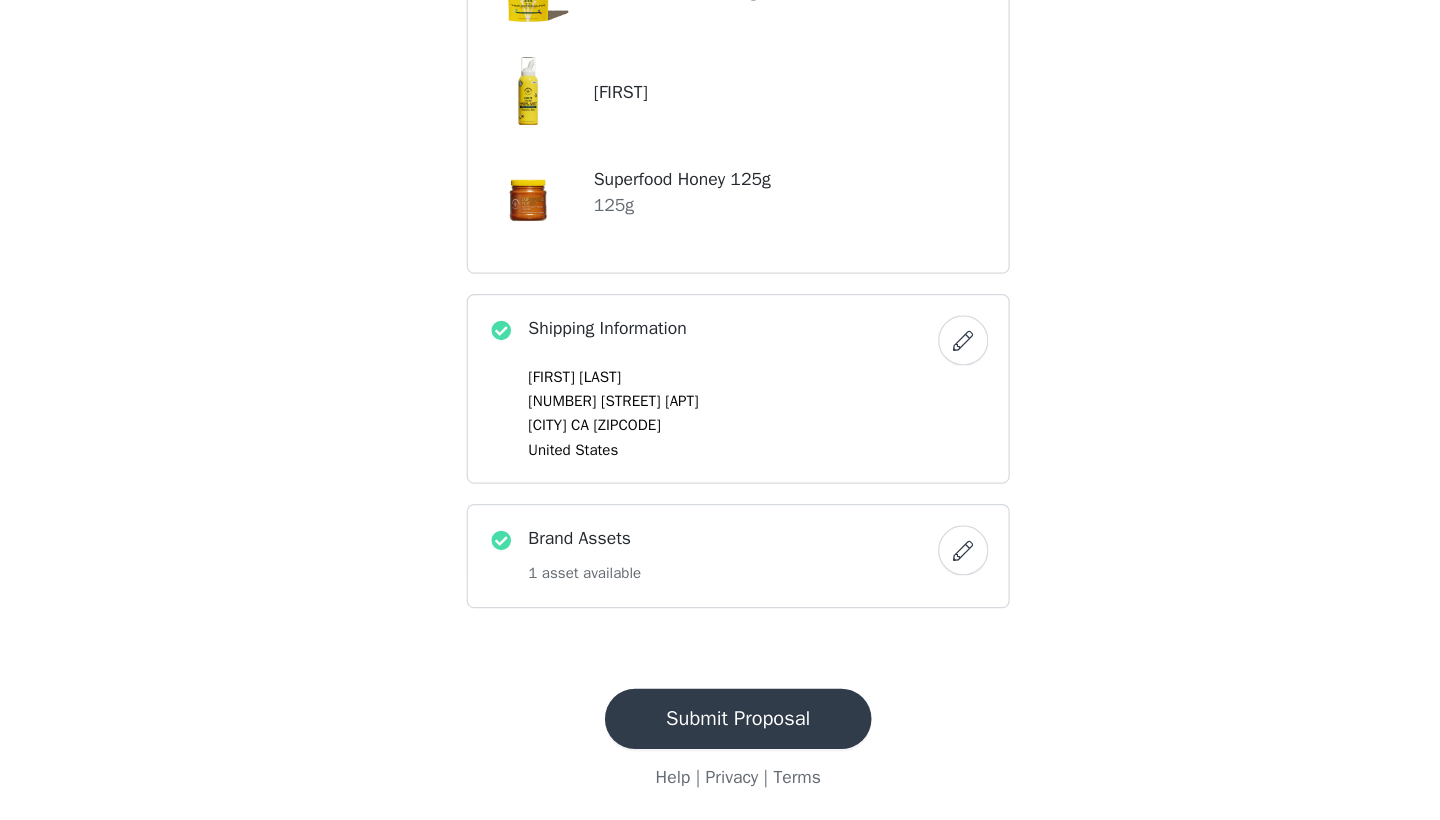 click on "Brand Assets   1 asset available" at bounding box center (700, 609) 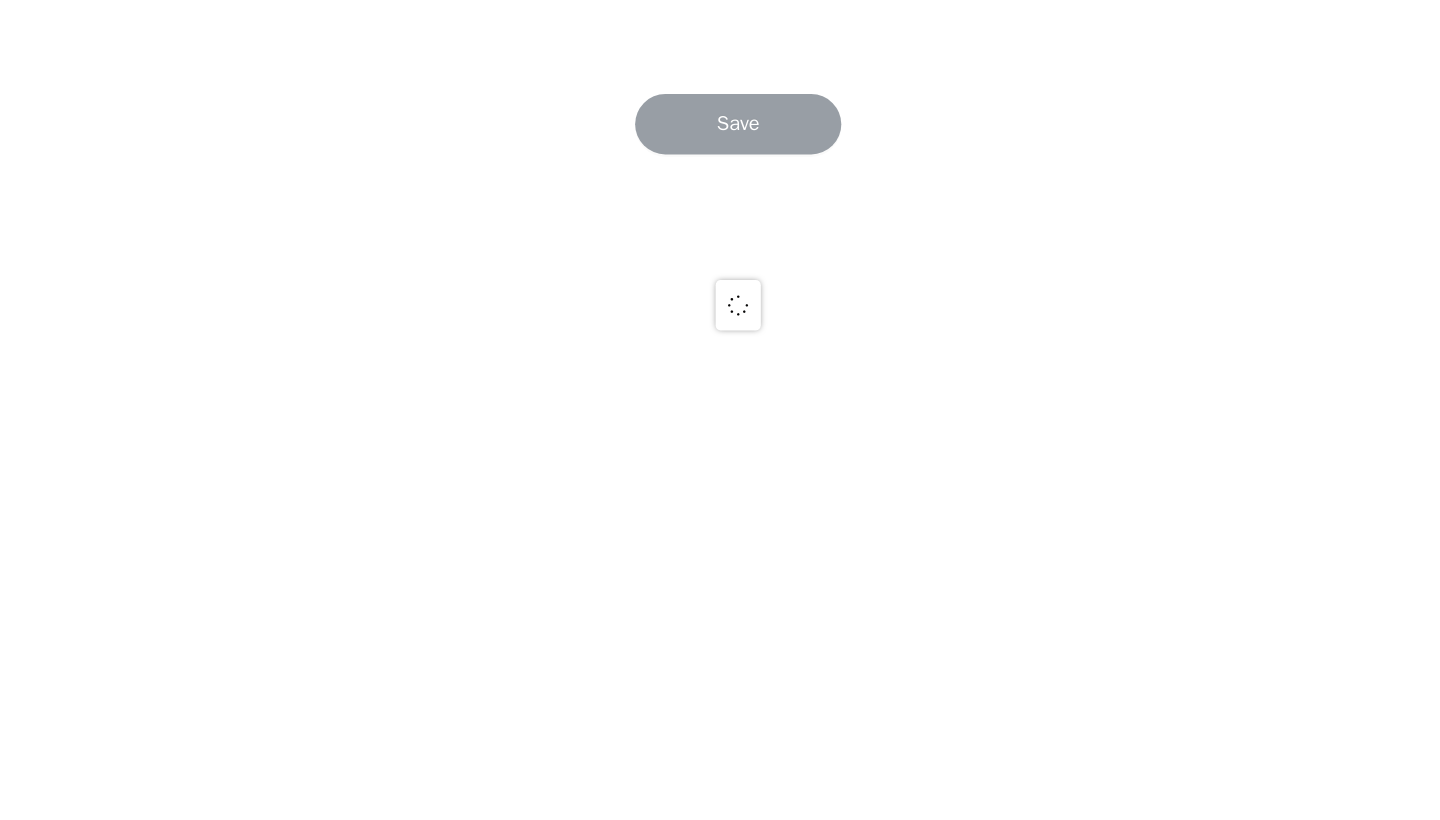 scroll, scrollTop: 0, scrollLeft: 0, axis: both 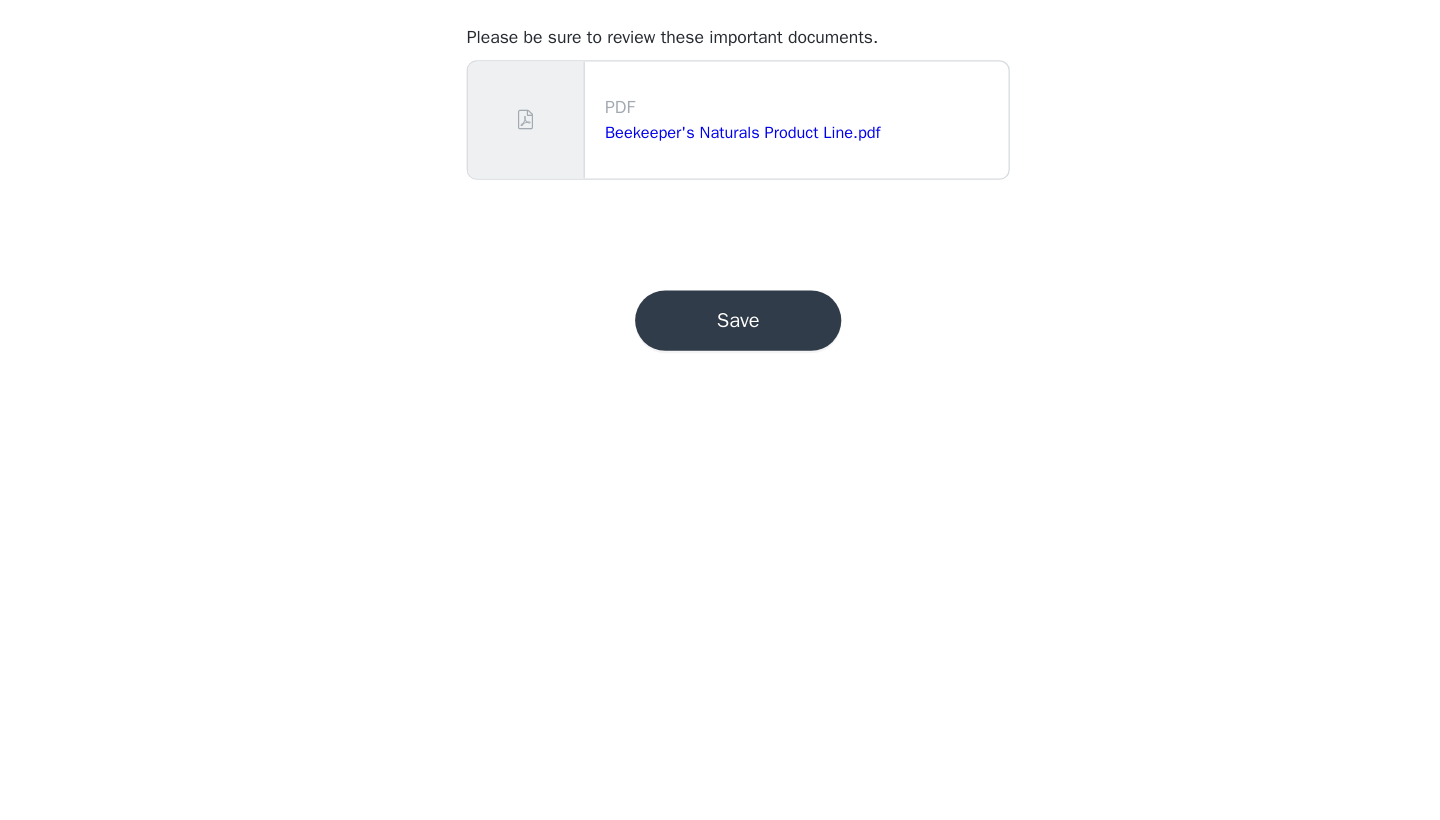 click on "Save" at bounding box center (720, 422) 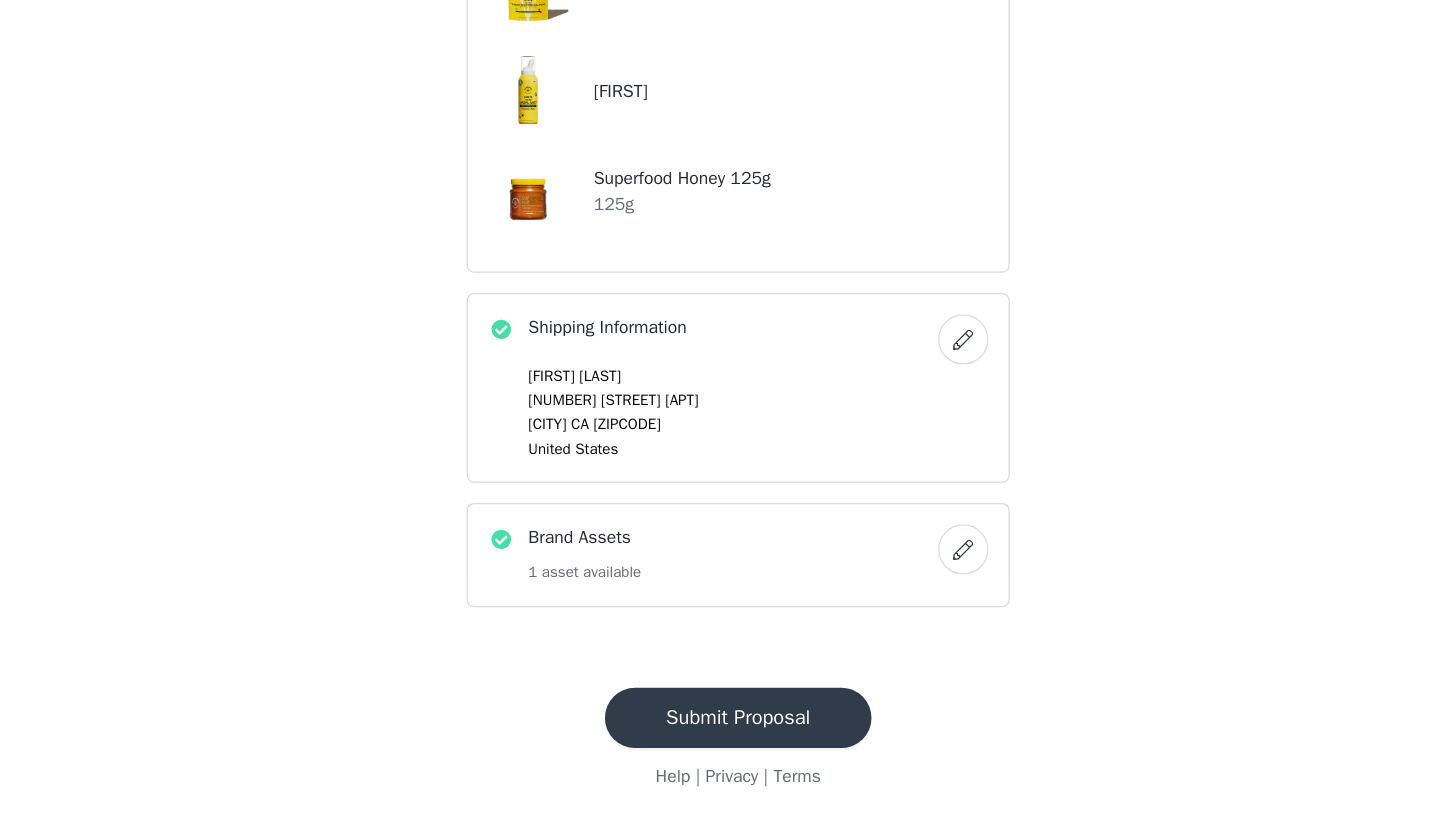 scroll, scrollTop: 384, scrollLeft: 0, axis: vertical 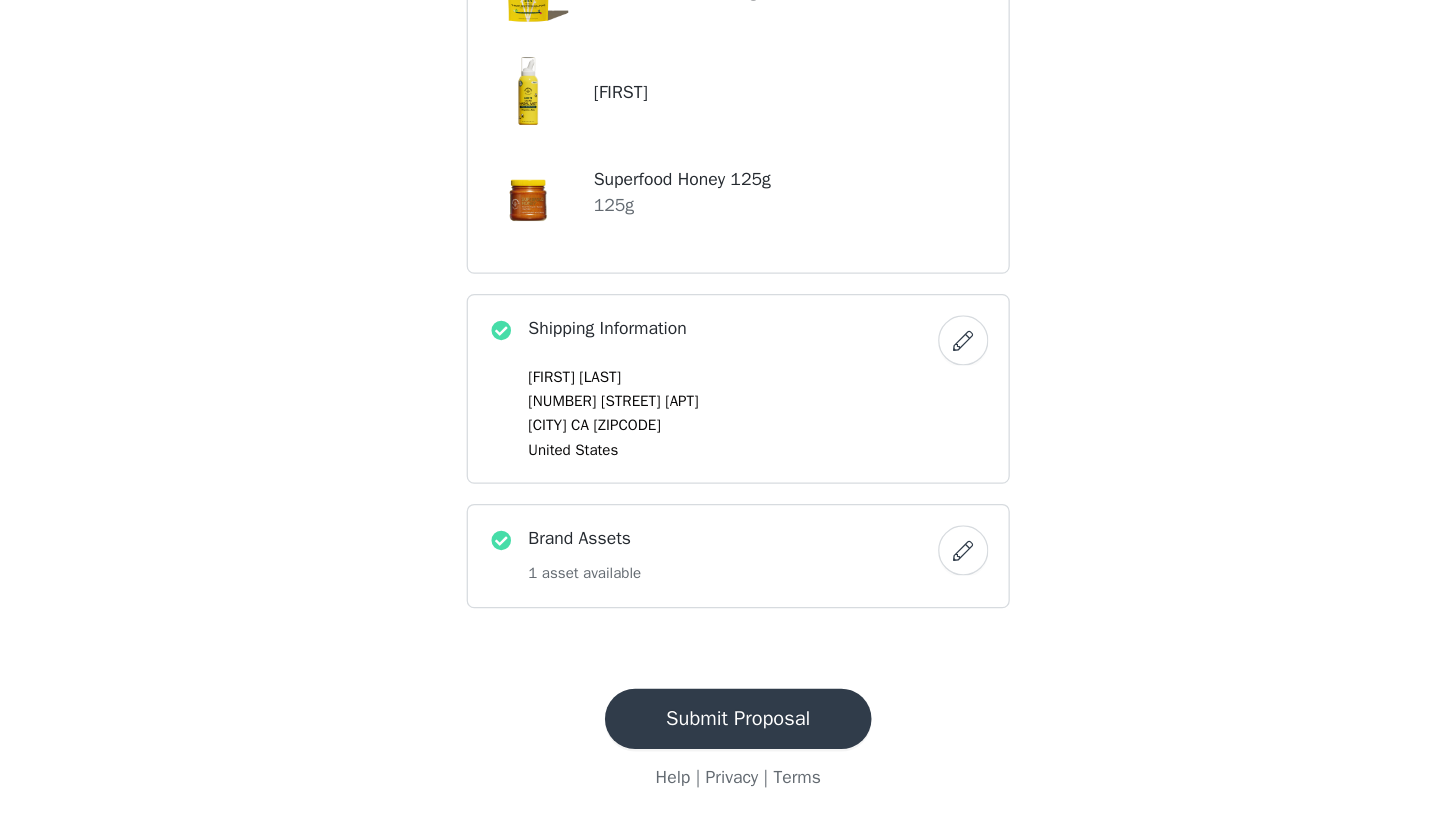 click on "Submit Proposal" at bounding box center (720, 739) 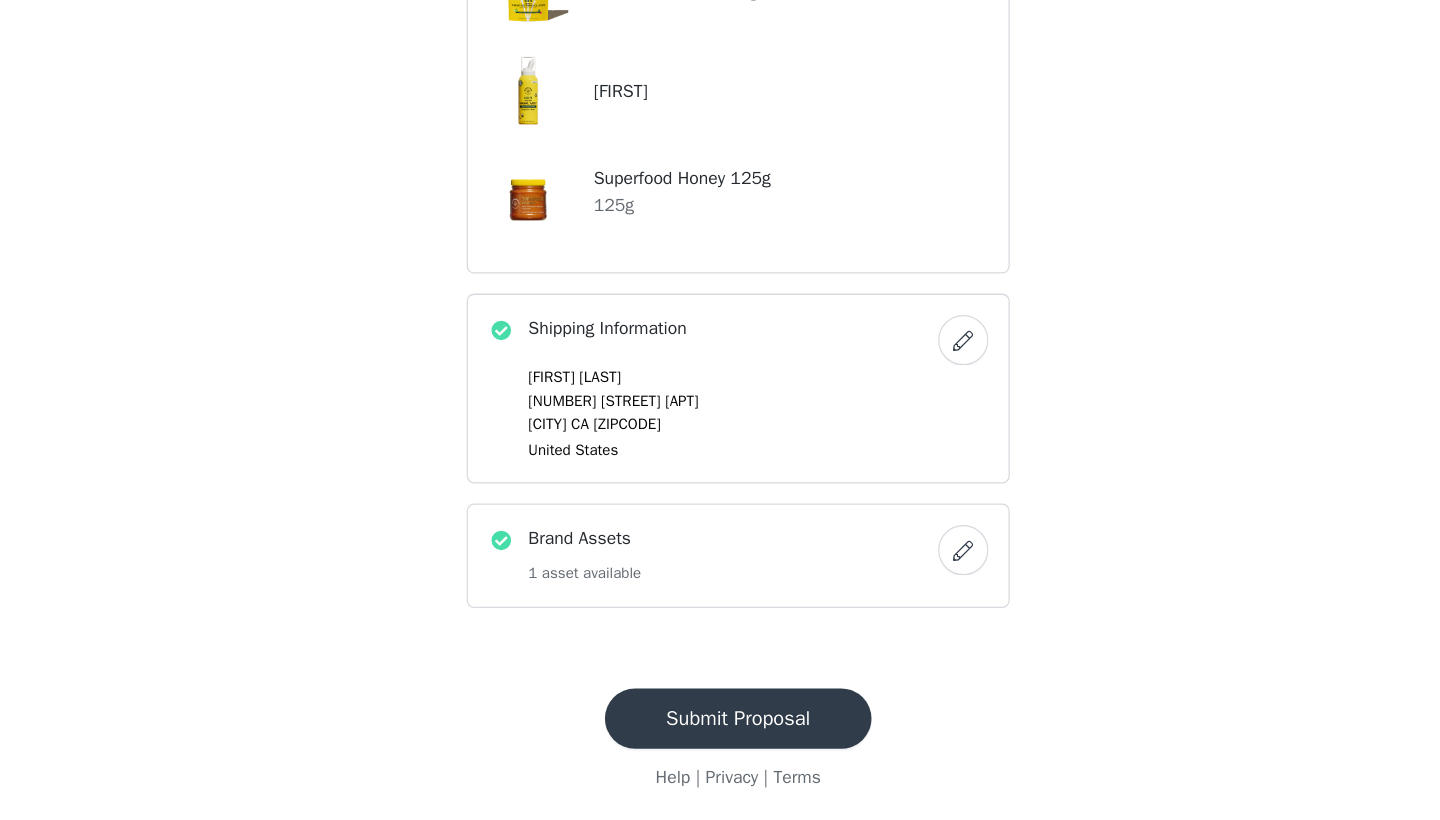 scroll, scrollTop: 0, scrollLeft: 0, axis: both 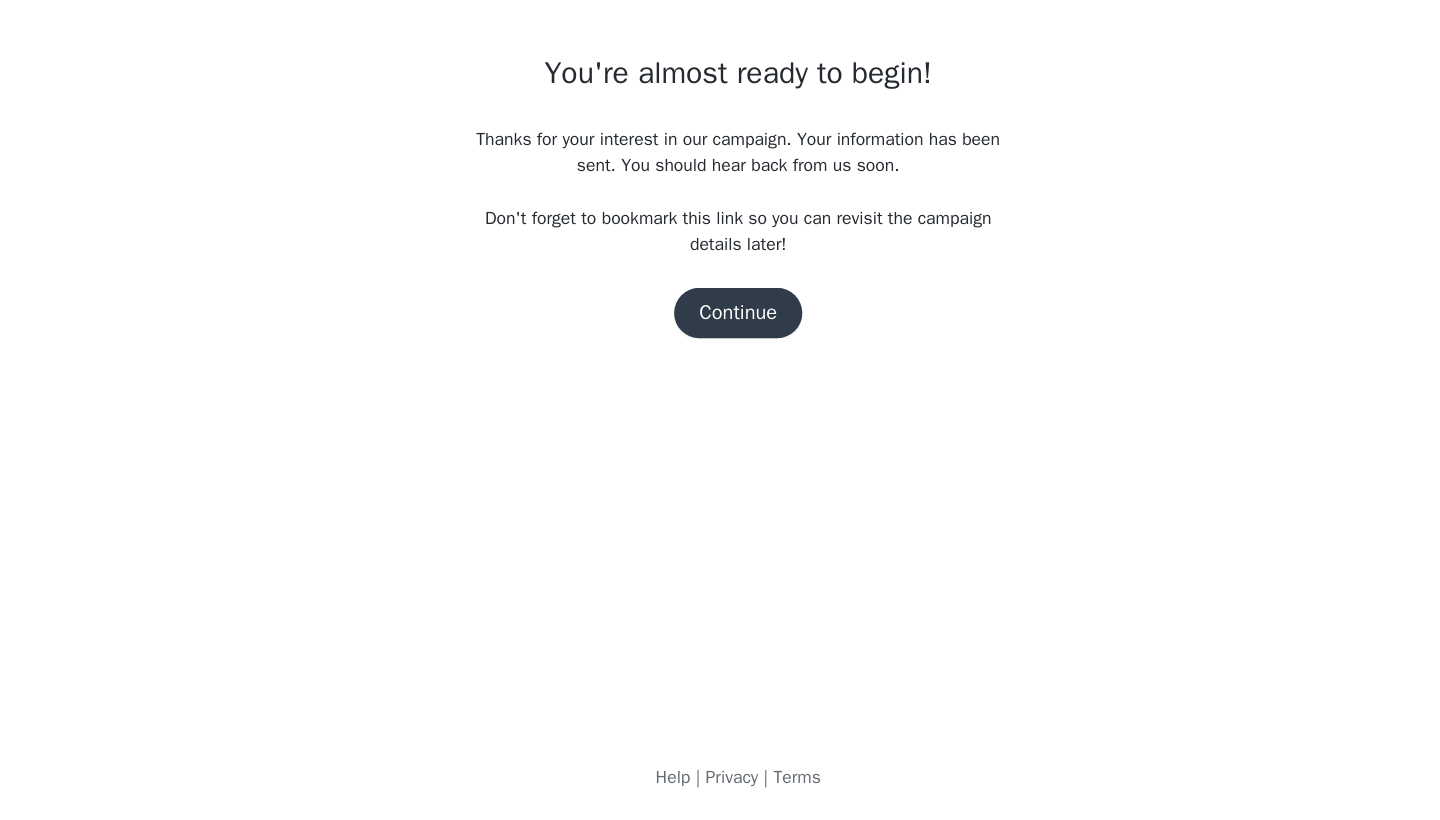 click on "Continue" at bounding box center (720, 416) 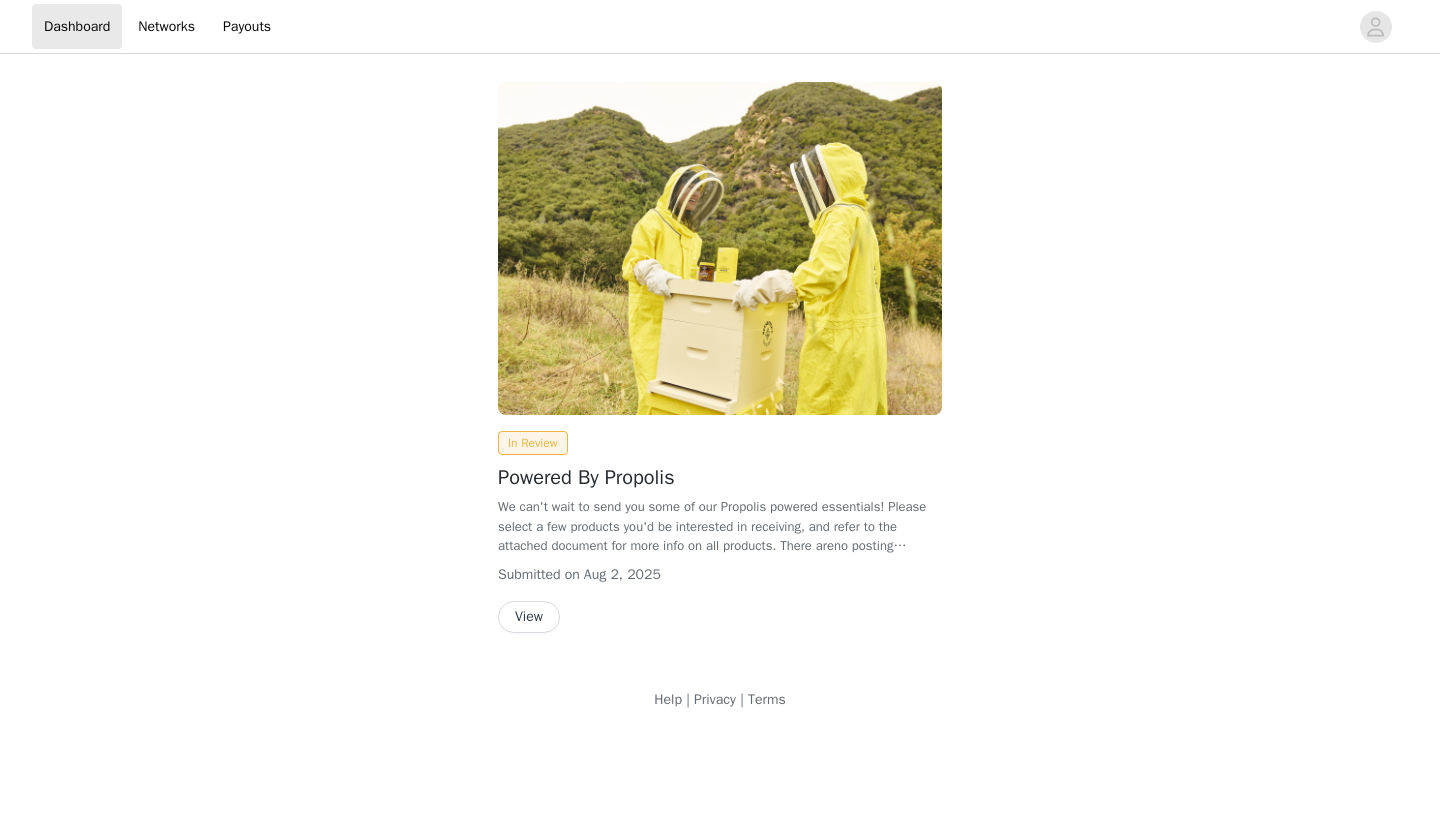 scroll, scrollTop: 0, scrollLeft: 0, axis: both 